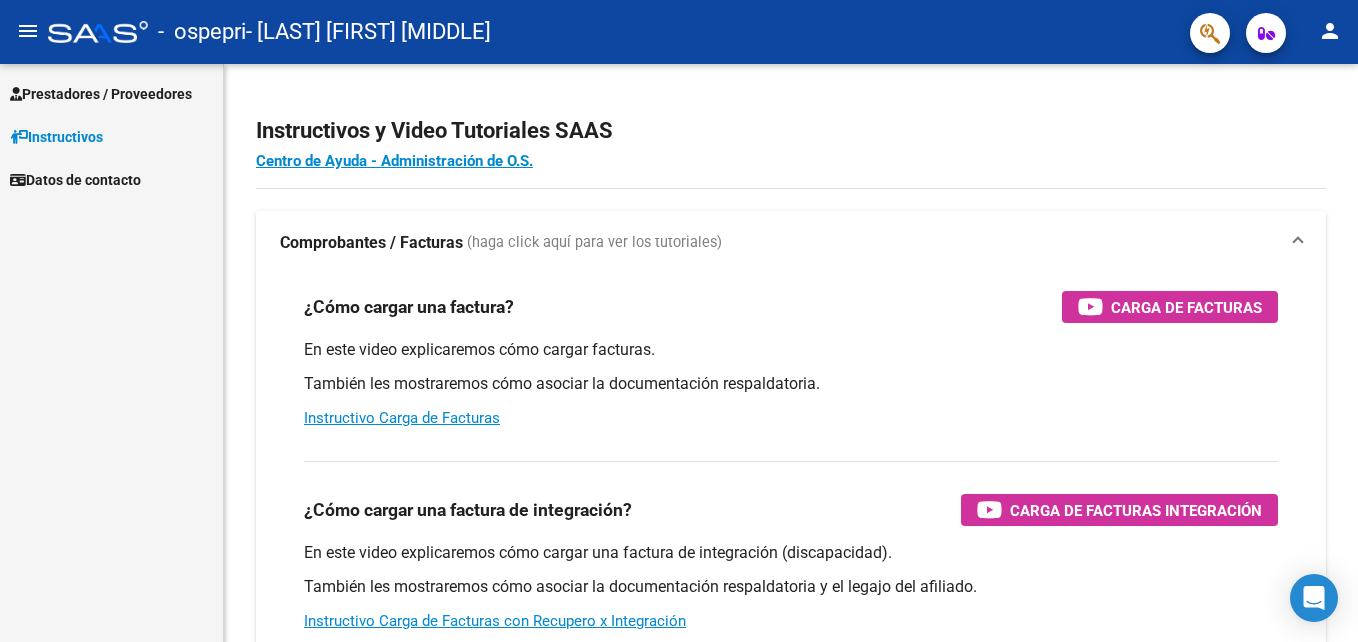 scroll, scrollTop: 0, scrollLeft: 0, axis: both 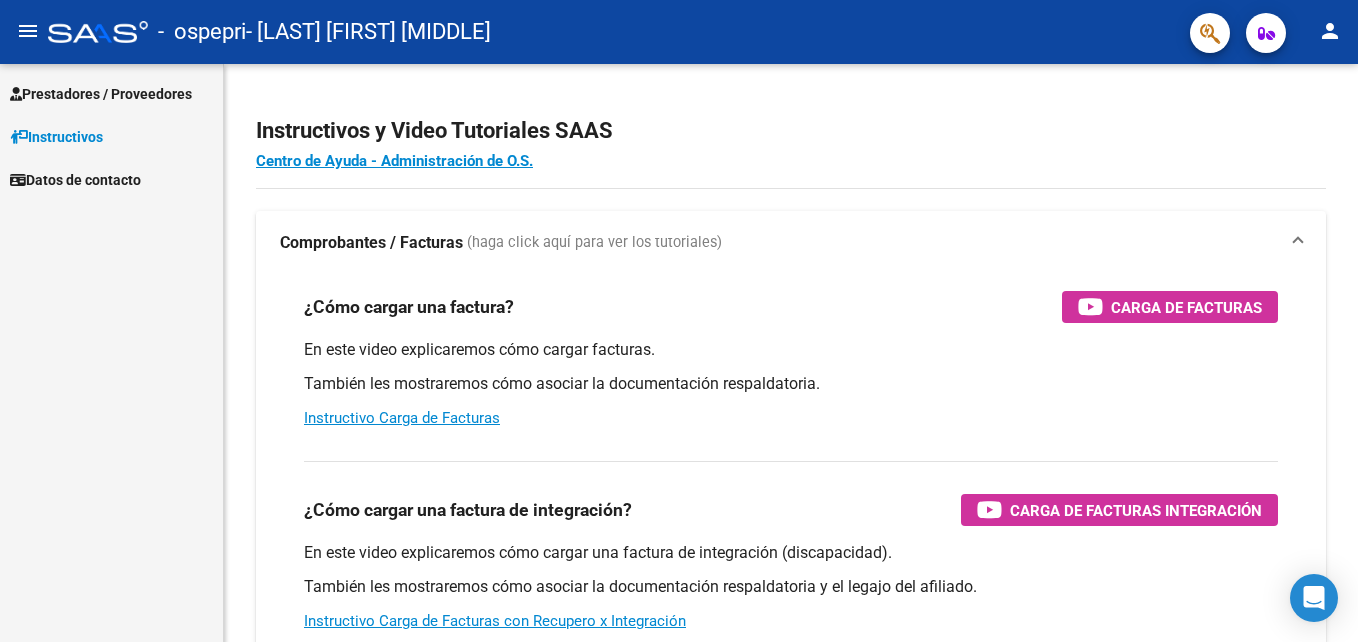 click on "Prestadores / Proveedores" at bounding box center [101, 94] 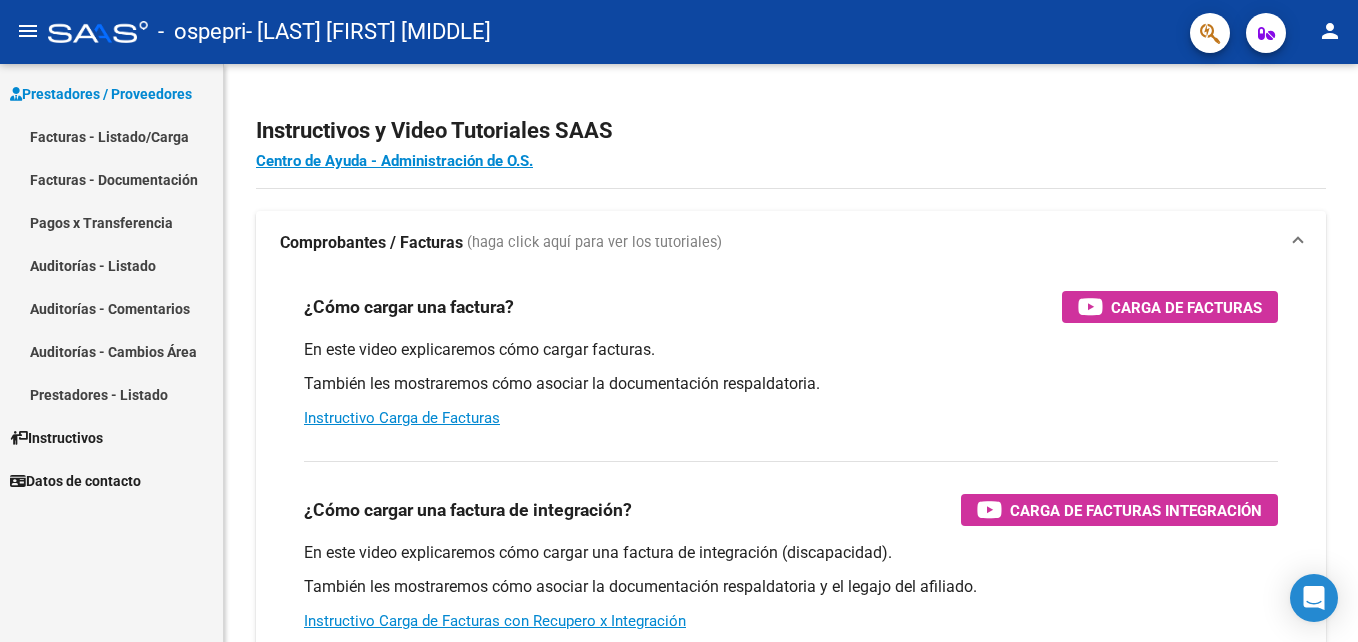 click on "Facturas - Listado/Carga" at bounding box center (111, 136) 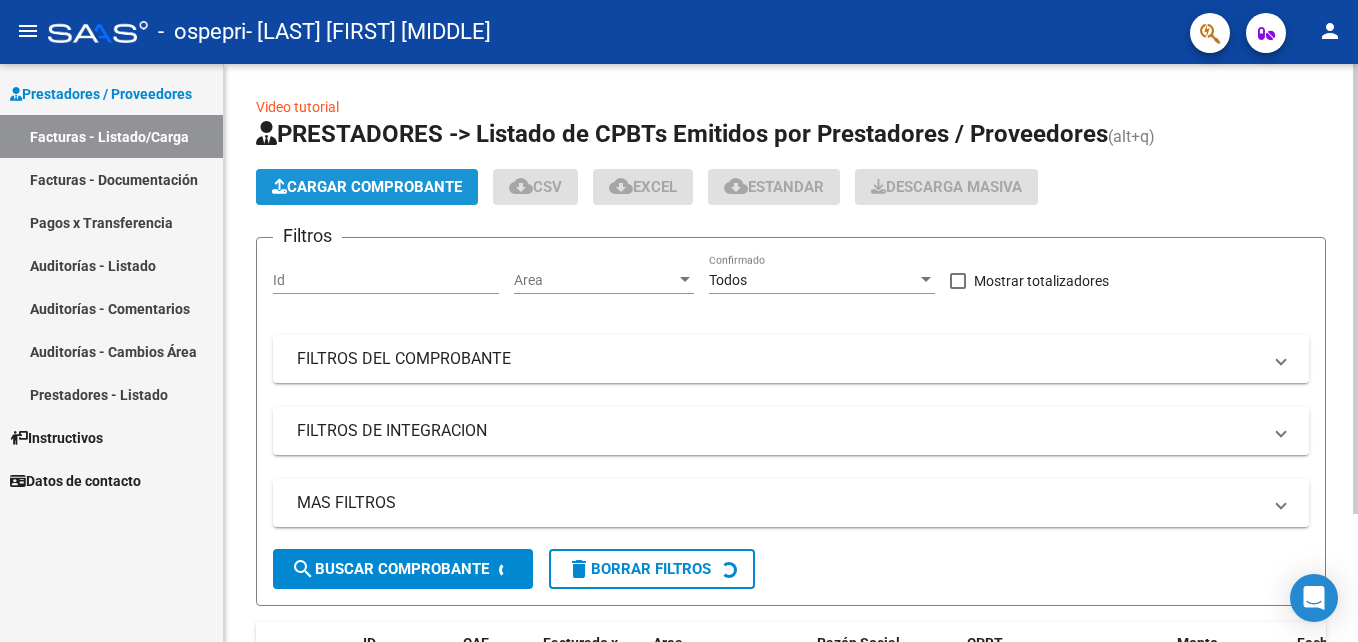click on "Cargar Comprobante" 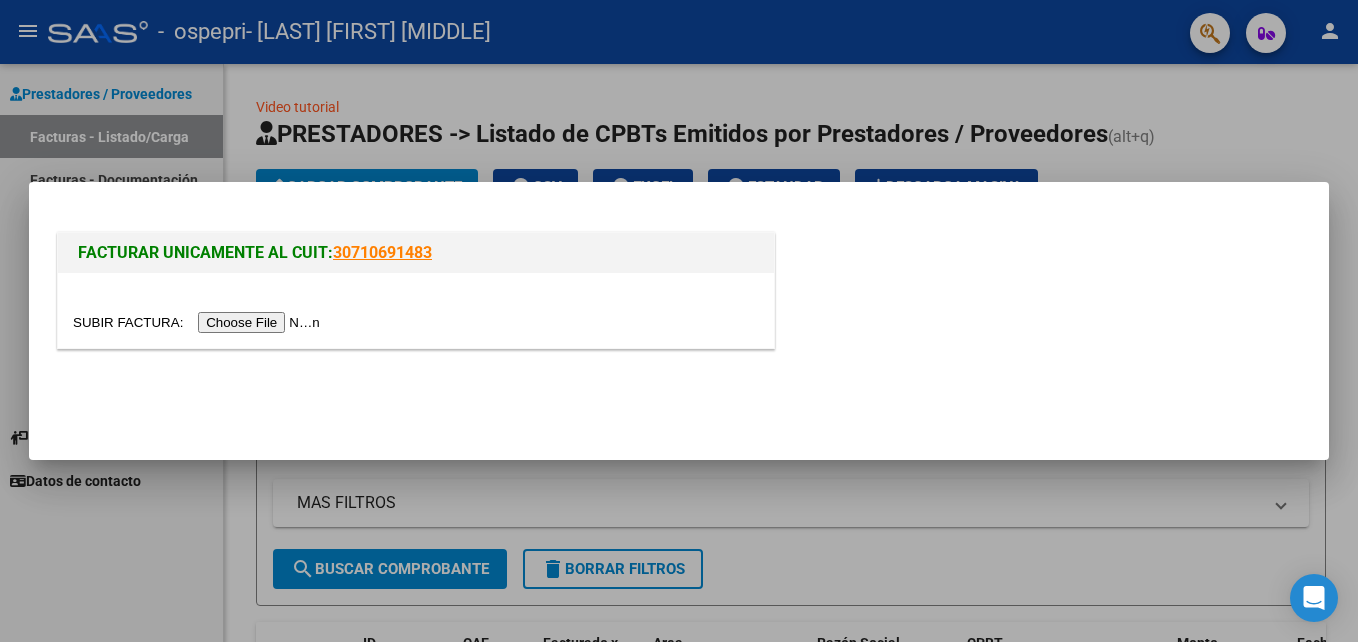 click at bounding box center [199, 322] 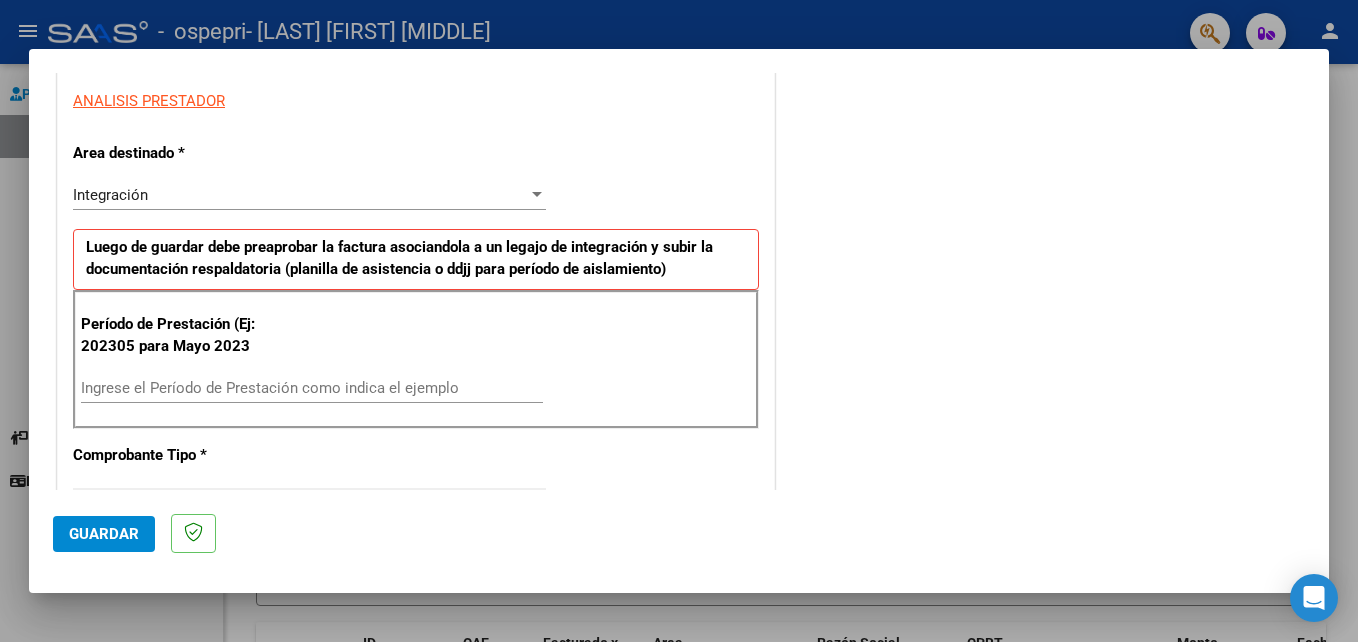 scroll, scrollTop: 400, scrollLeft: 0, axis: vertical 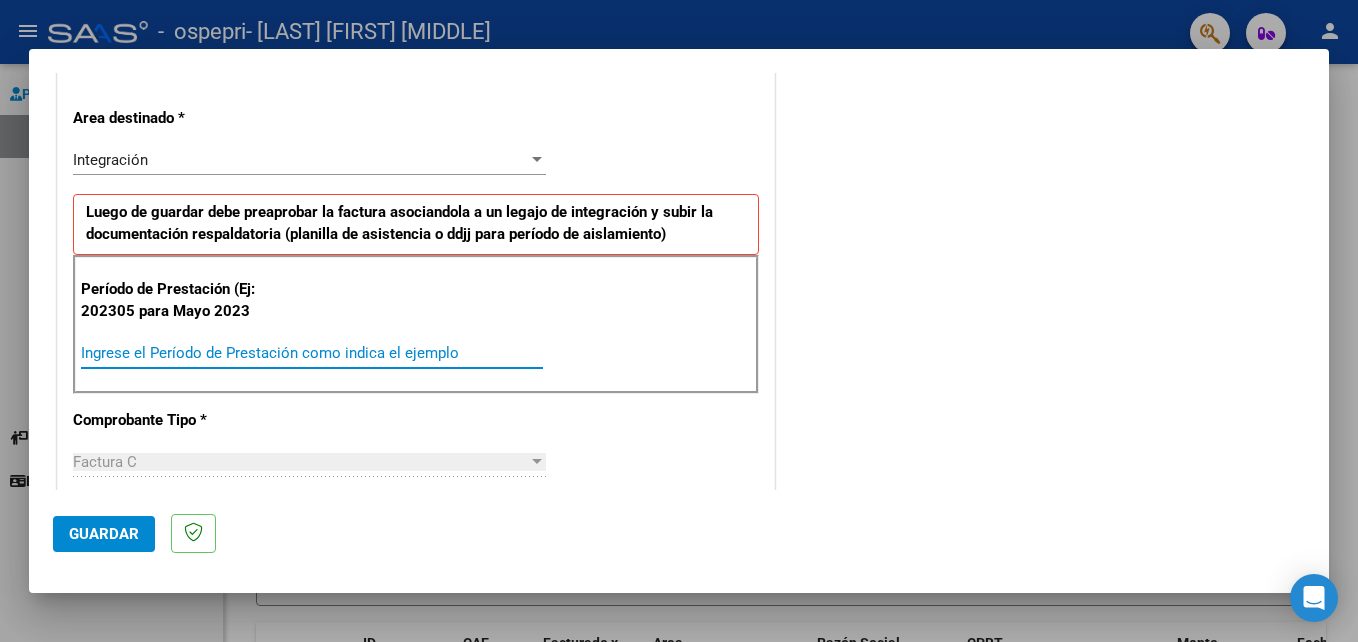 click on "Ingrese el Período de Prestación como indica el ejemplo" at bounding box center [312, 353] 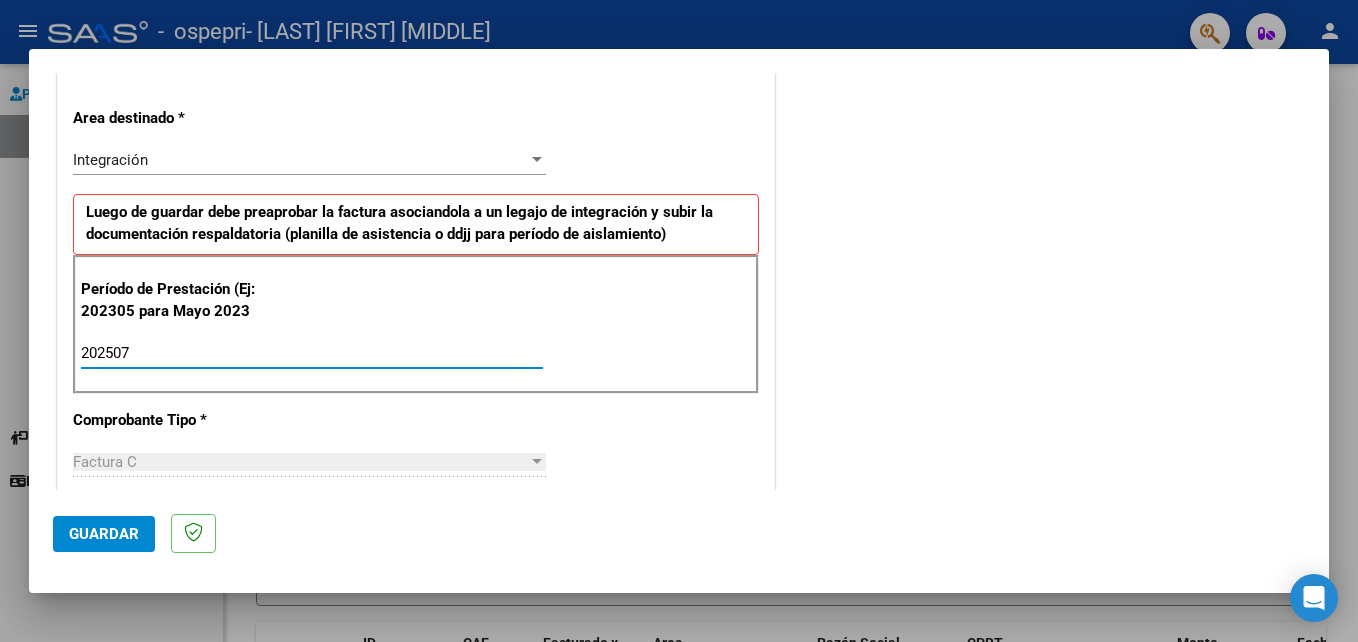 type on "202507" 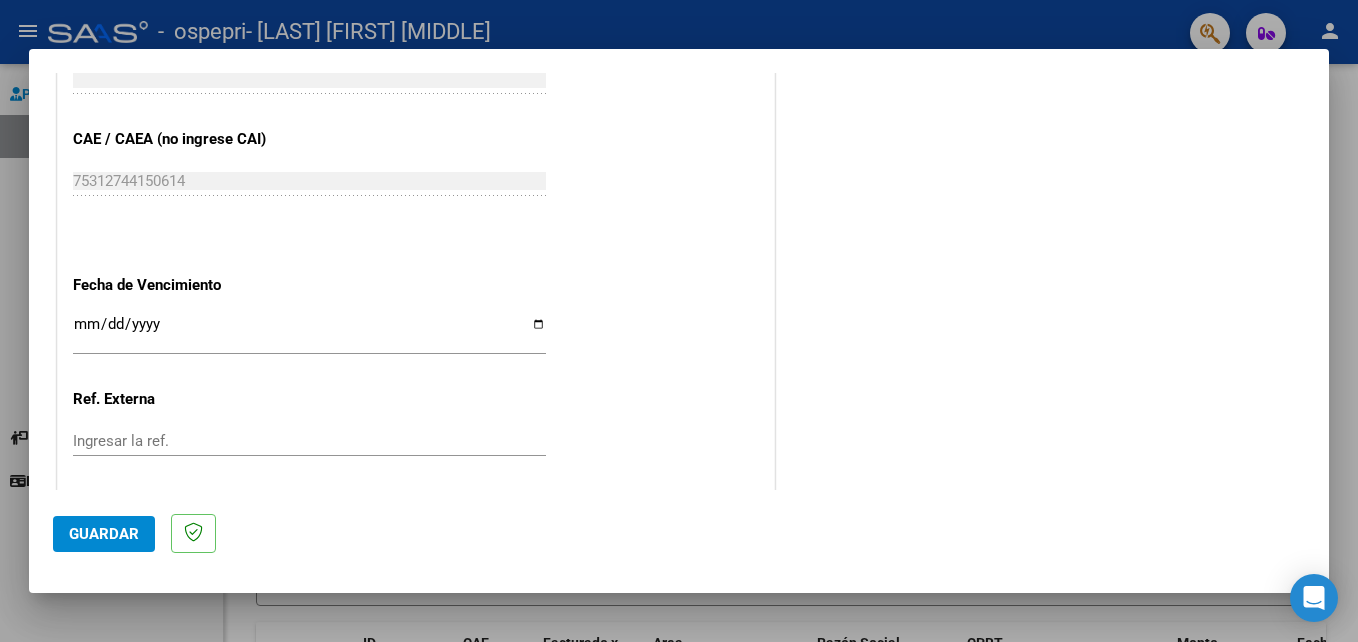 scroll, scrollTop: 1306, scrollLeft: 0, axis: vertical 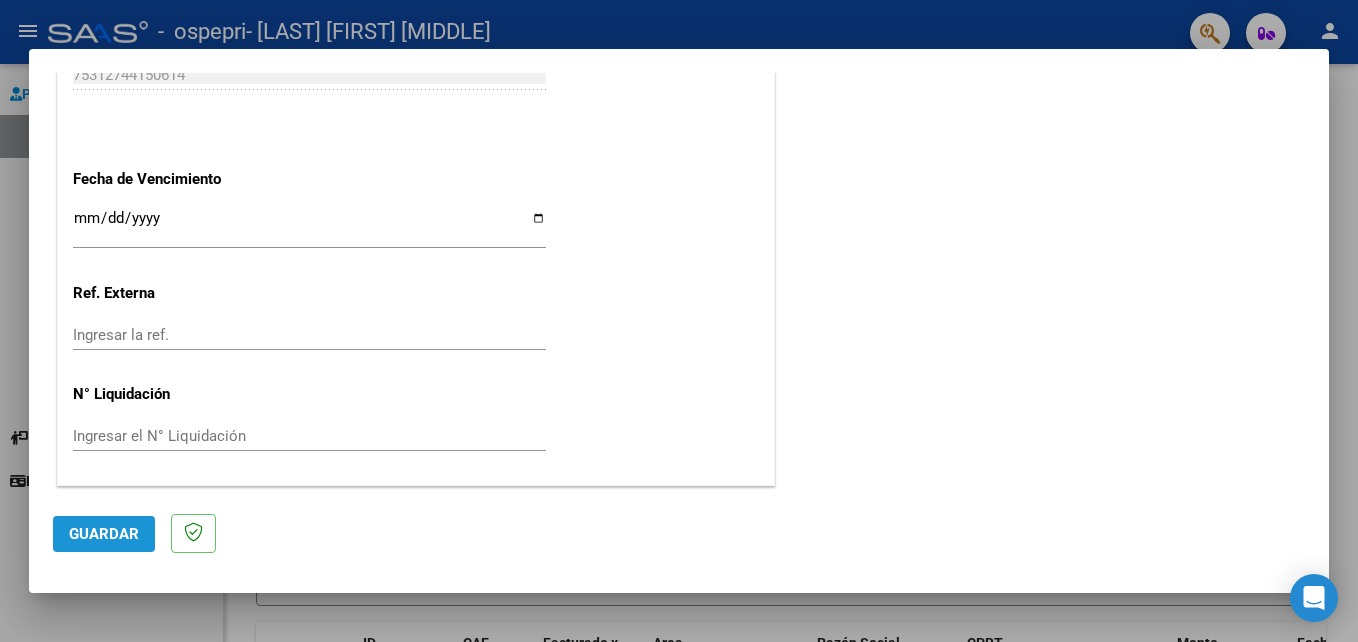 click on "Guardar" 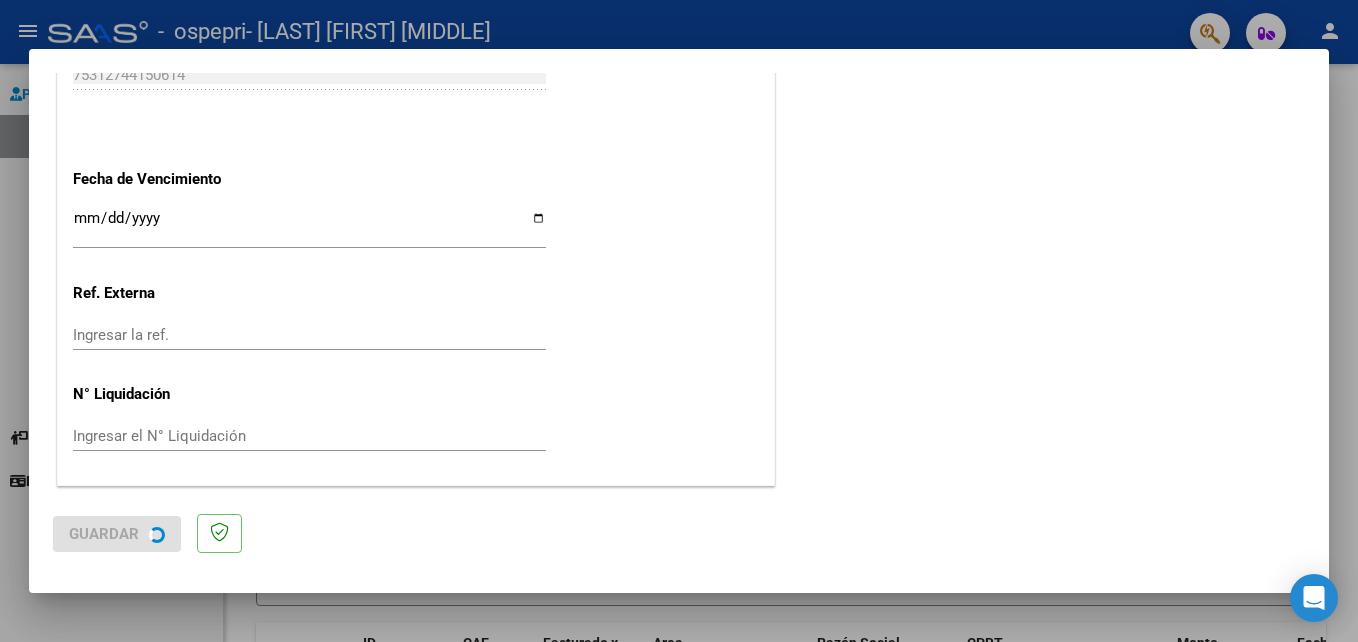 scroll, scrollTop: 0, scrollLeft: 0, axis: both 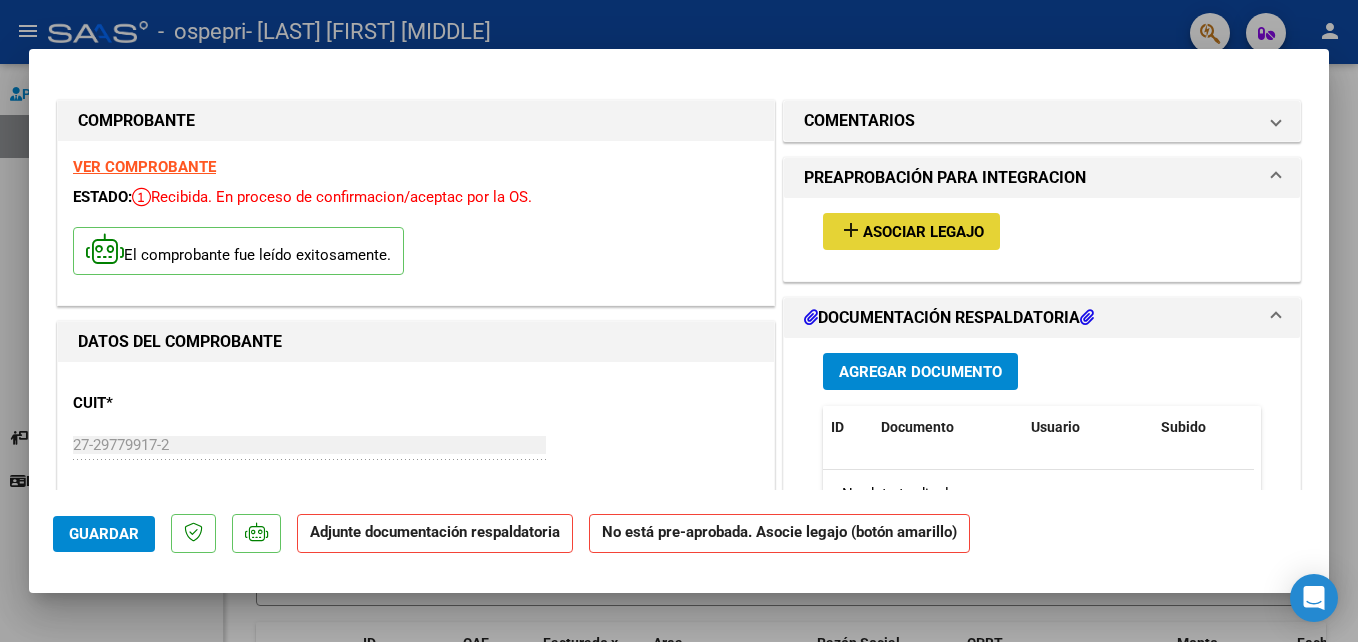click on "Asociar Legajo" at bounding box center [923, 232] 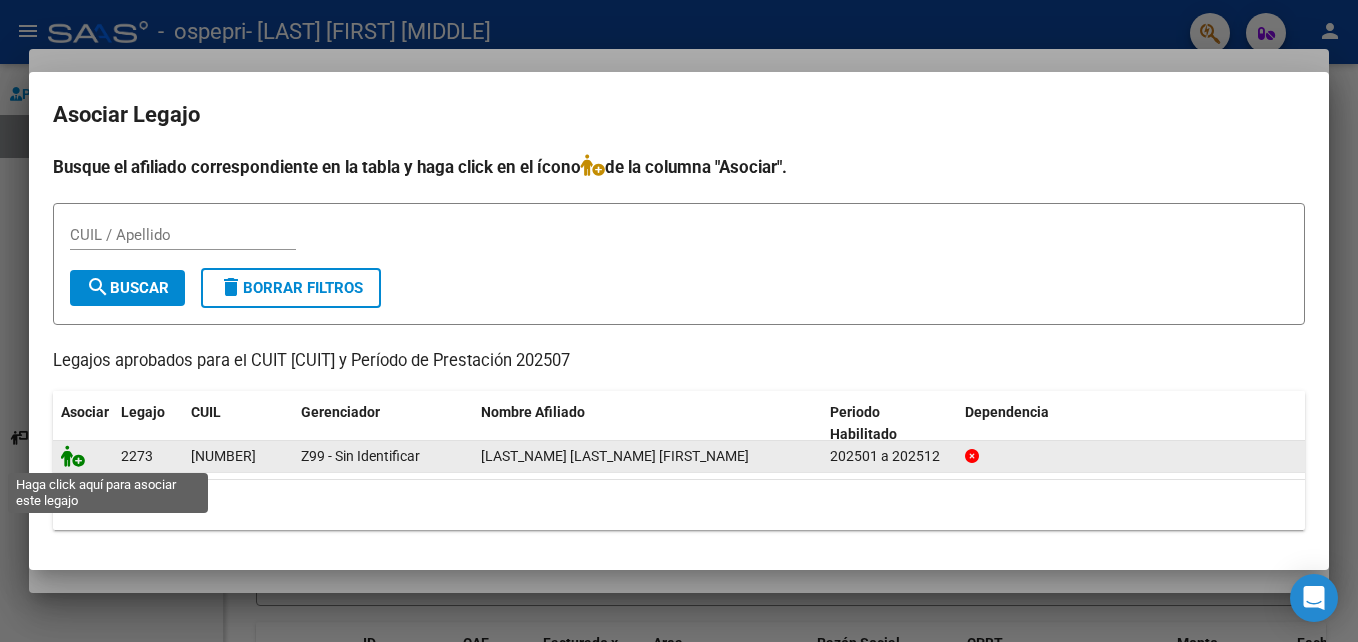 click 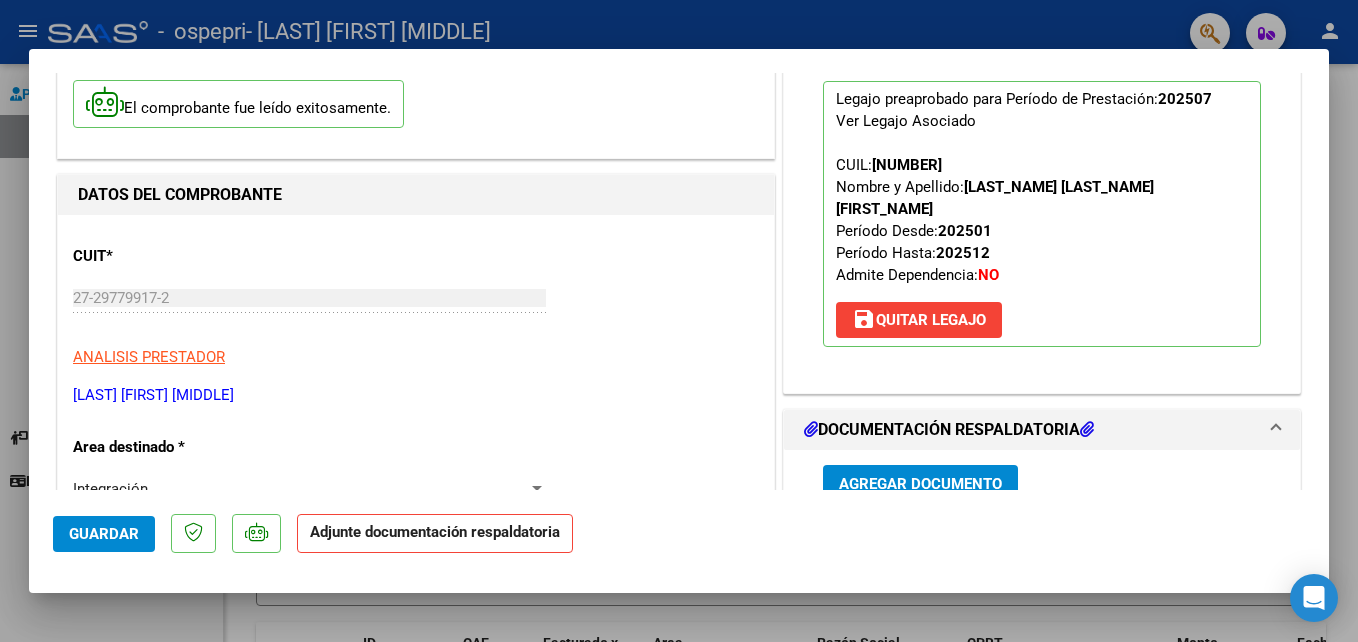 scroll, scrollTop: 300, scrollLeft: 0, axis: vertical 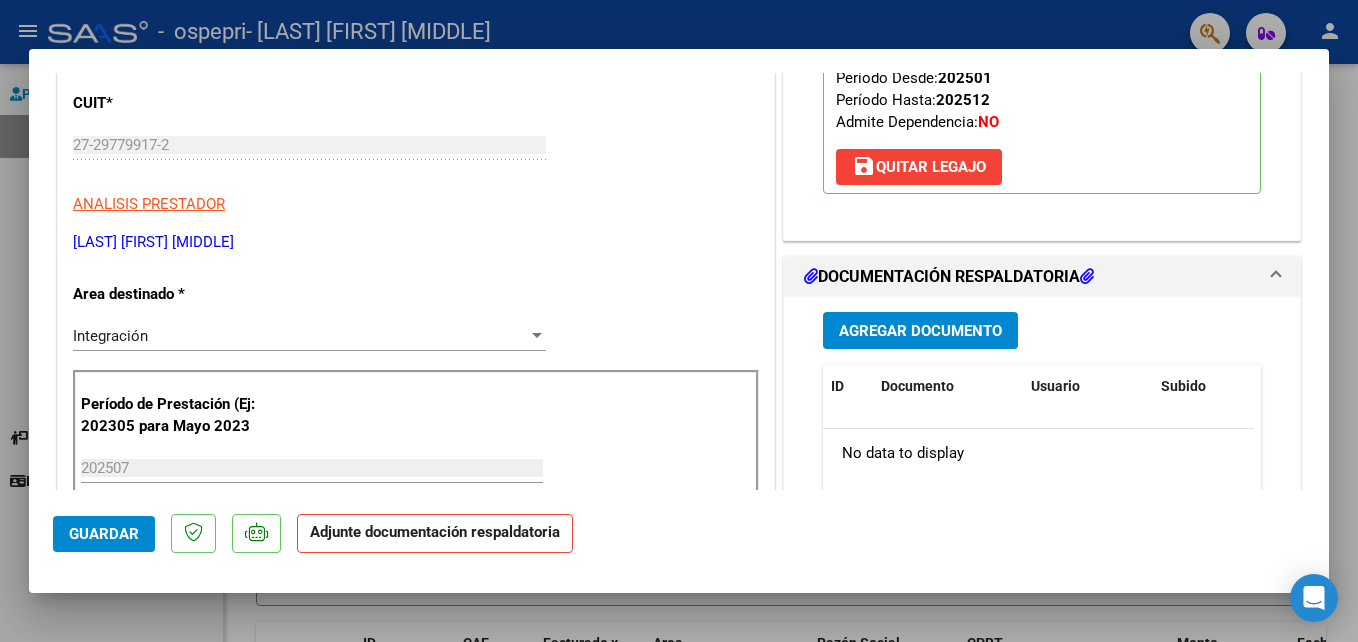 click on "Agregar Documento" at bounding box center [920, 331] 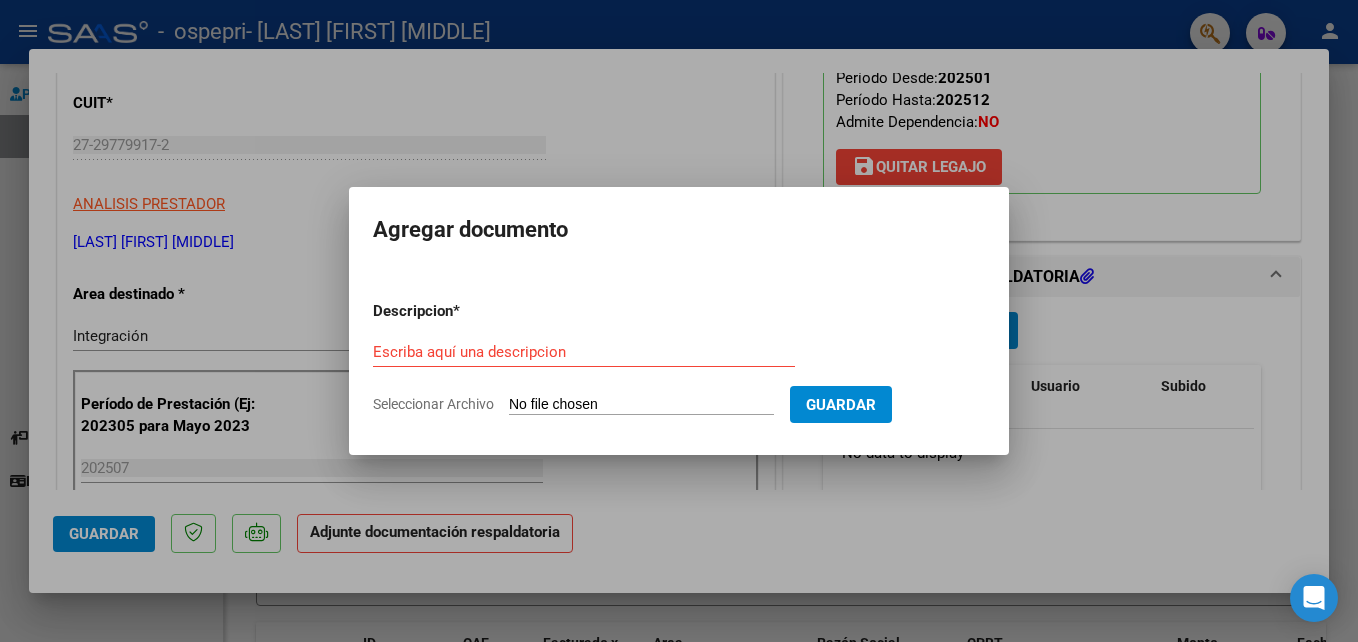 click on "Seleccionar Archivo" 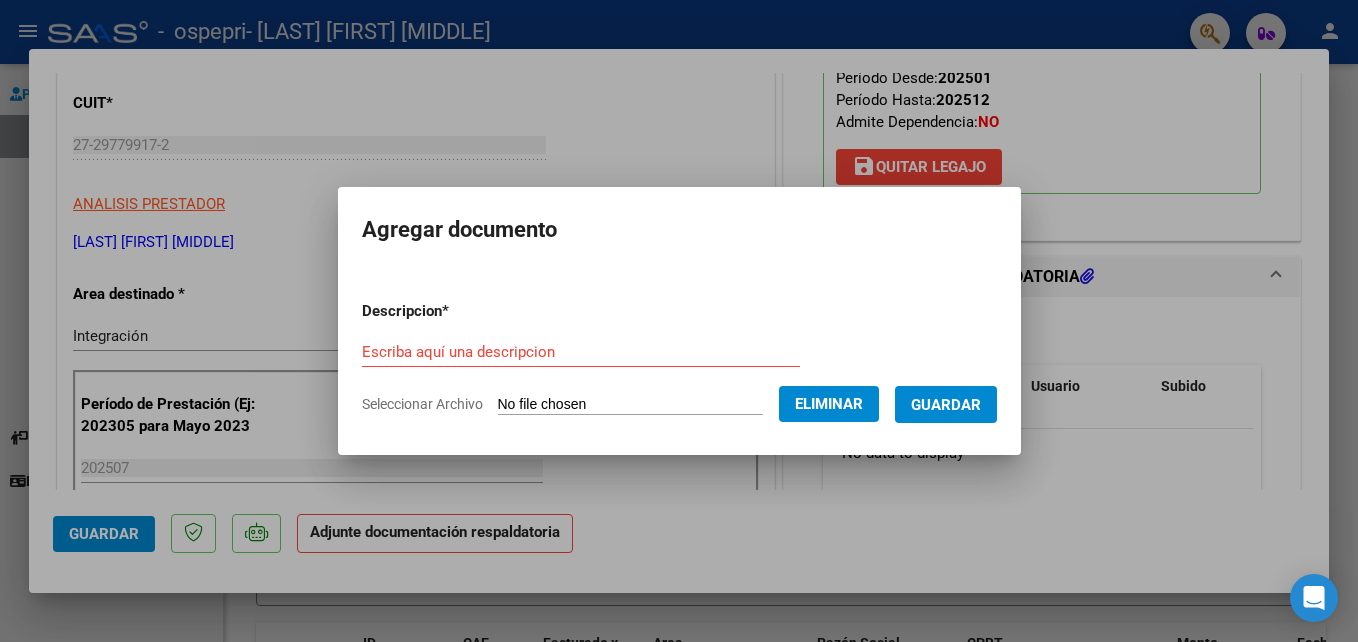 click on "Escriba aquí una descripcion" at bounding box center (581, 352) 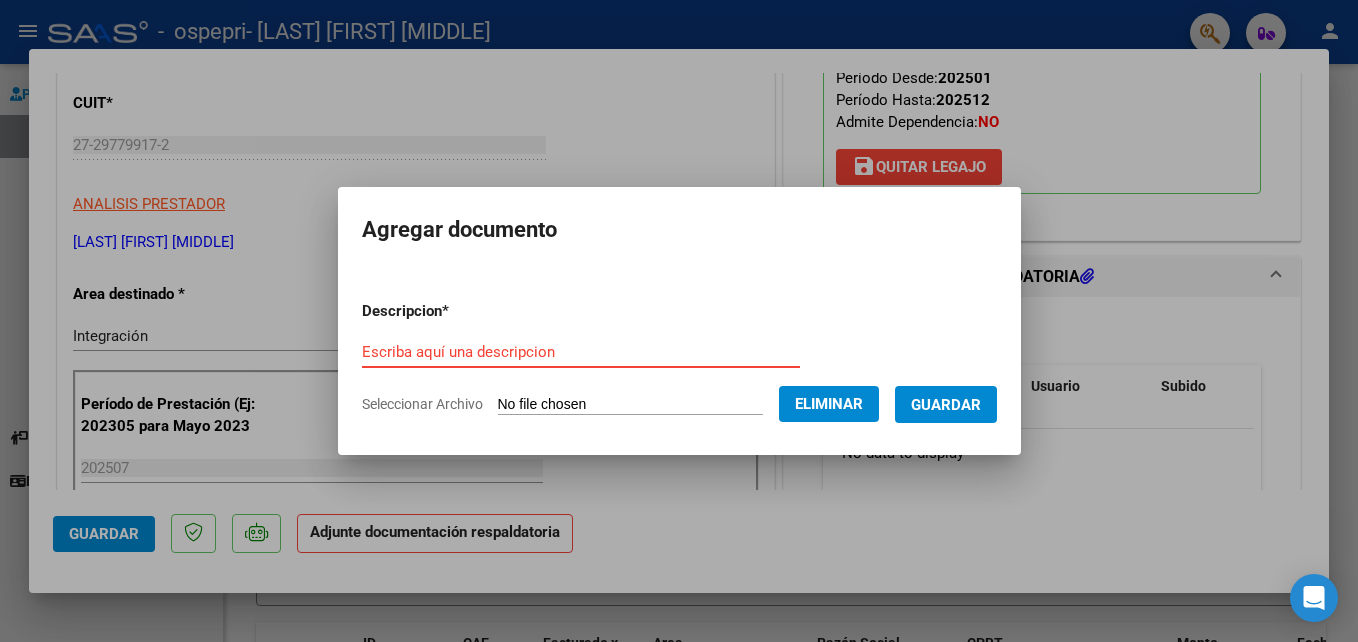 click on "Escriba aquí una descripcion" at bounding box center [581, 352] 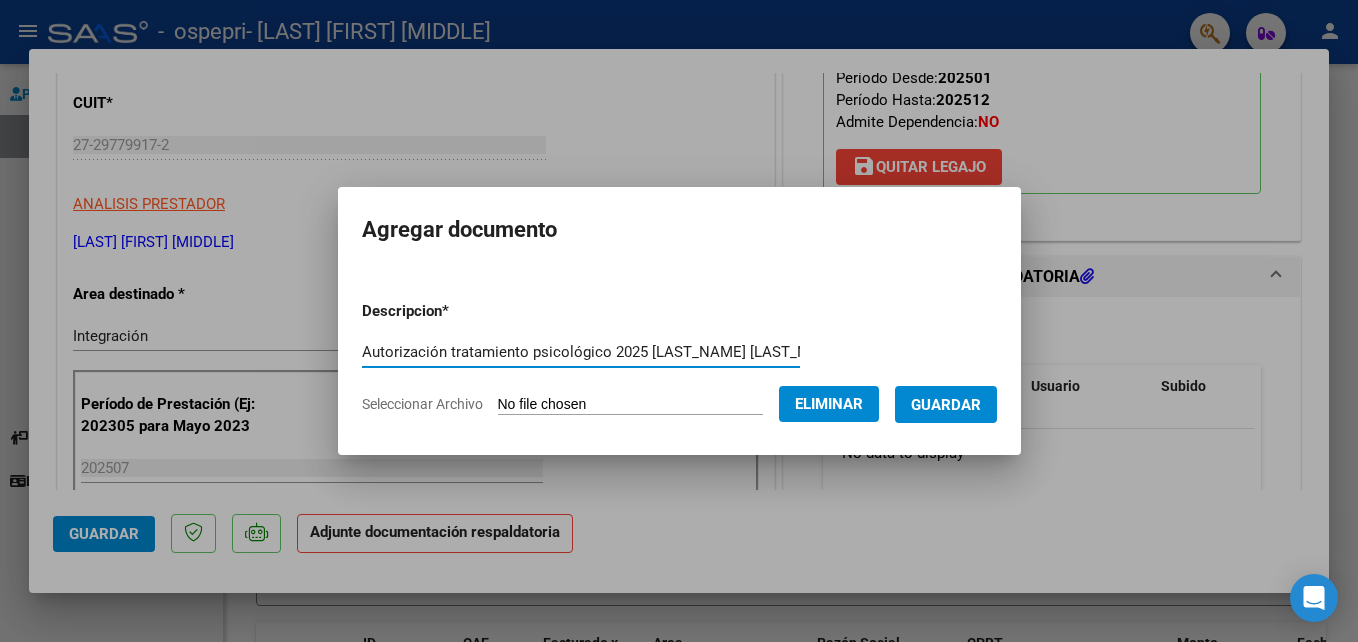 click on "Autorización tratamiento psicológico 2025 [LAST_NAME] [LAST_NAME]" at bounding box center [581, 352] 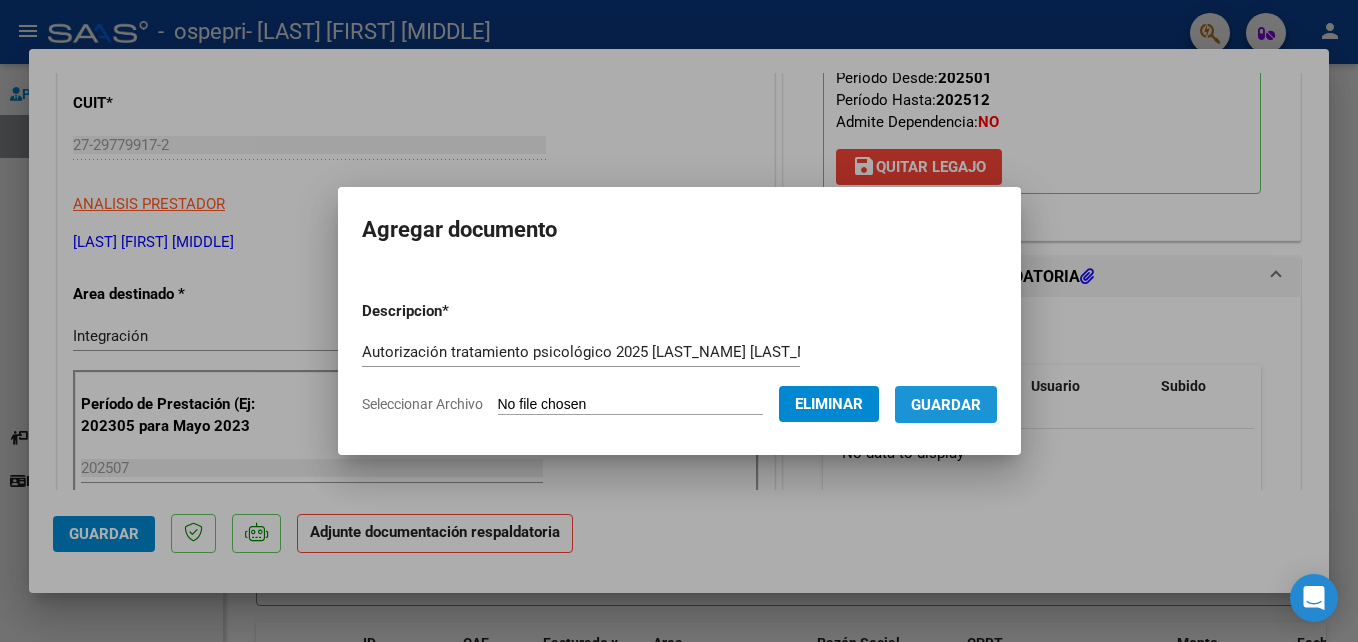 click on "Guardar" at bounding box center (946, 405) 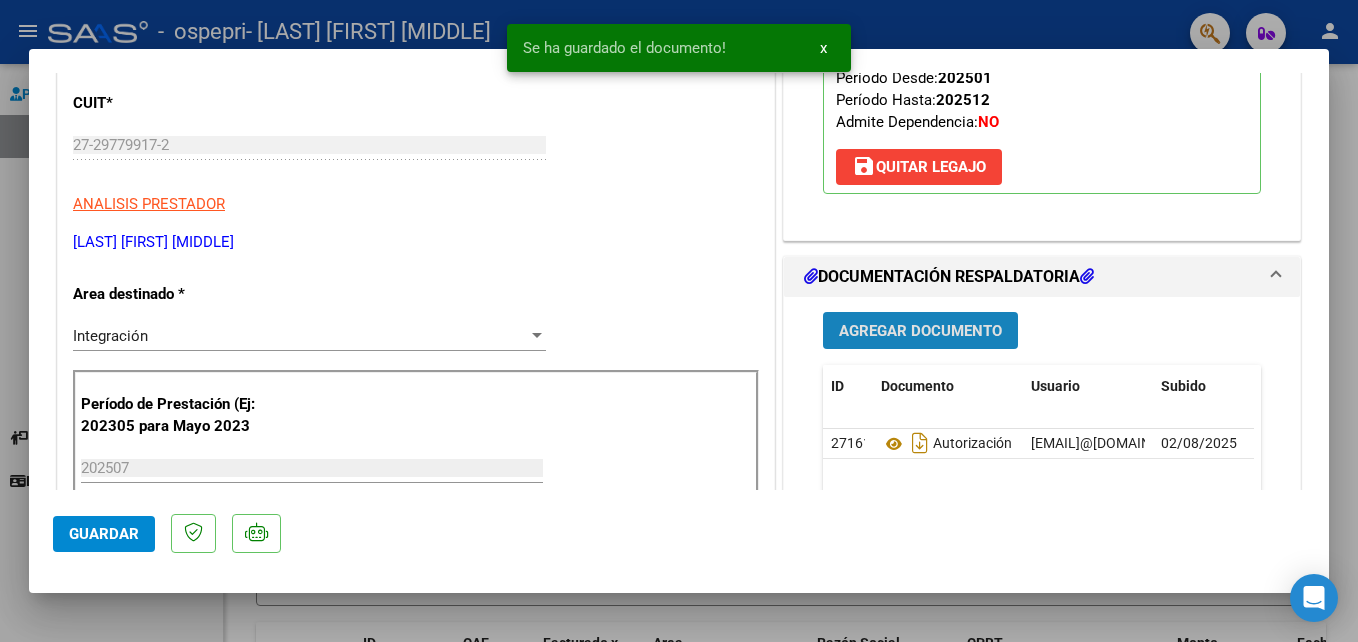 click on "Agregar Documento" at bounding box center [920, 331] 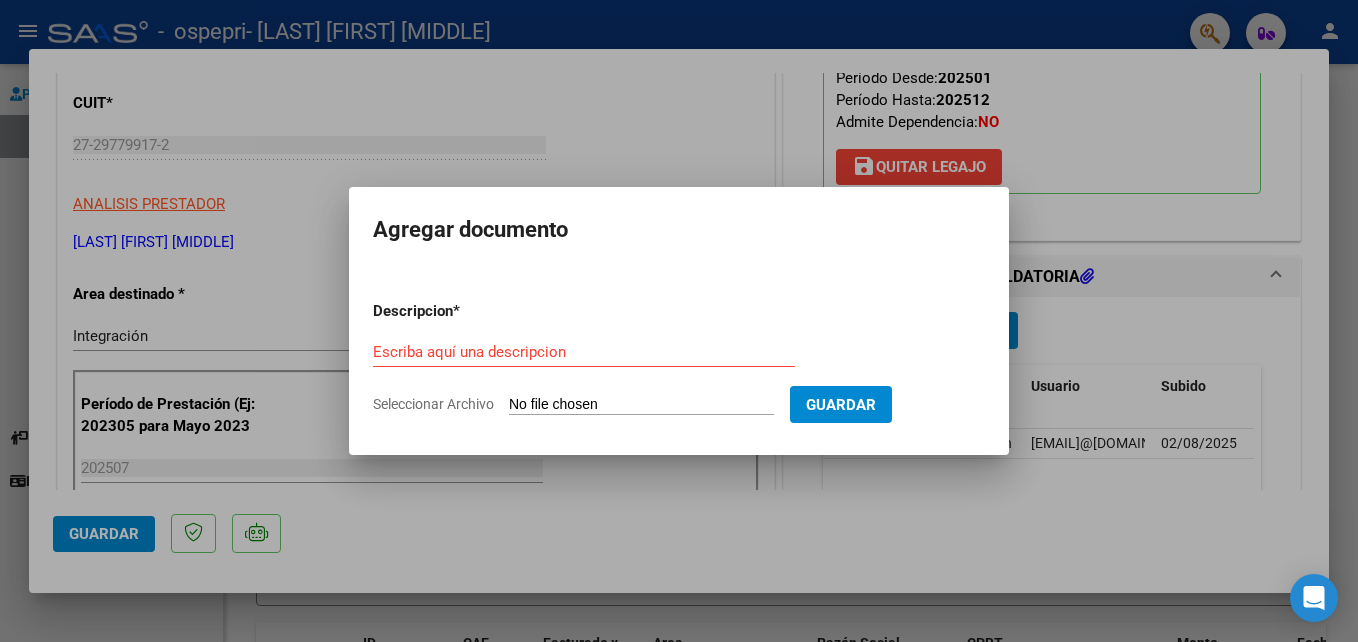 click on "Seleccionar Archivo" 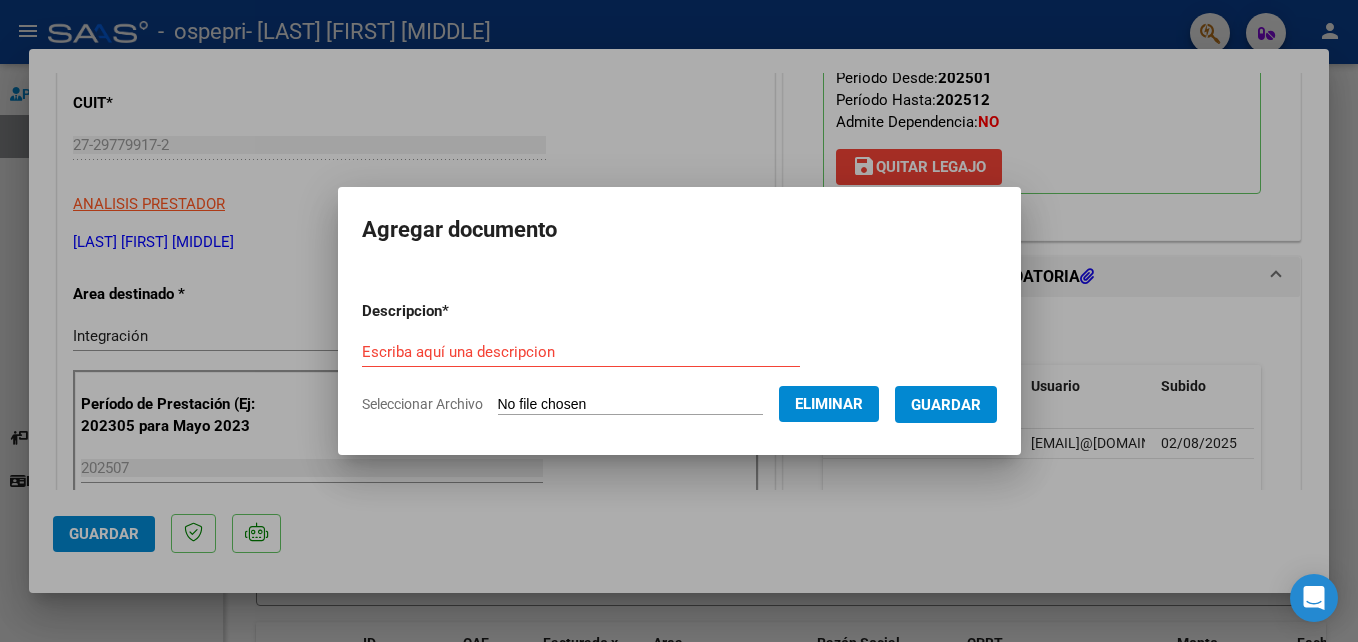 click on "Escriba aquí una descripcion" at bounding box center (581, 352) 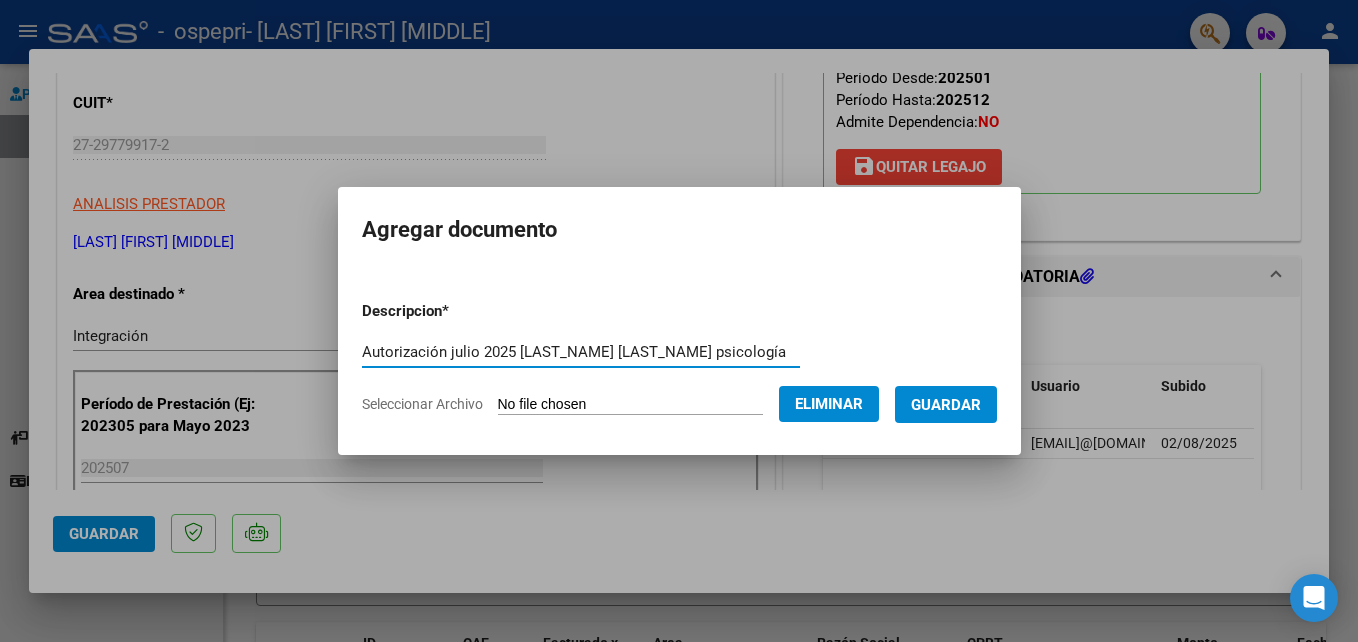 type on "Autorización julio 2025 [LAST_NAME] [LAST_NAME] psicología" 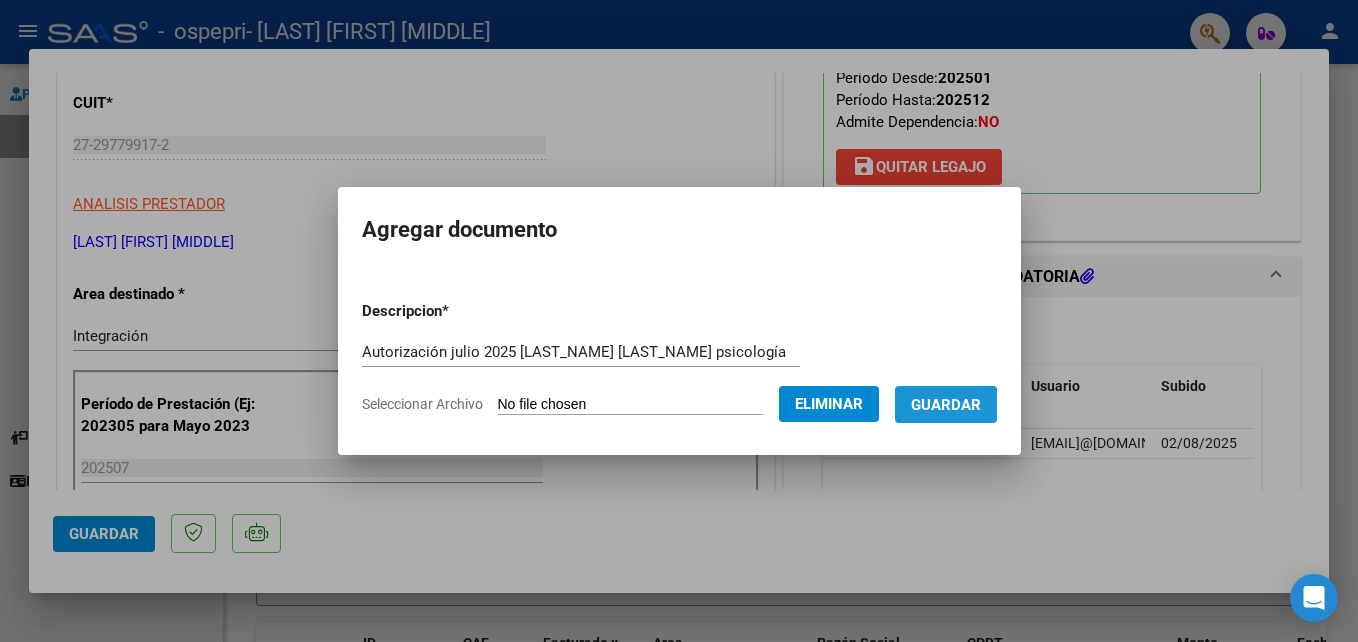 click on "Guardar" at bounding box center (946, 405) 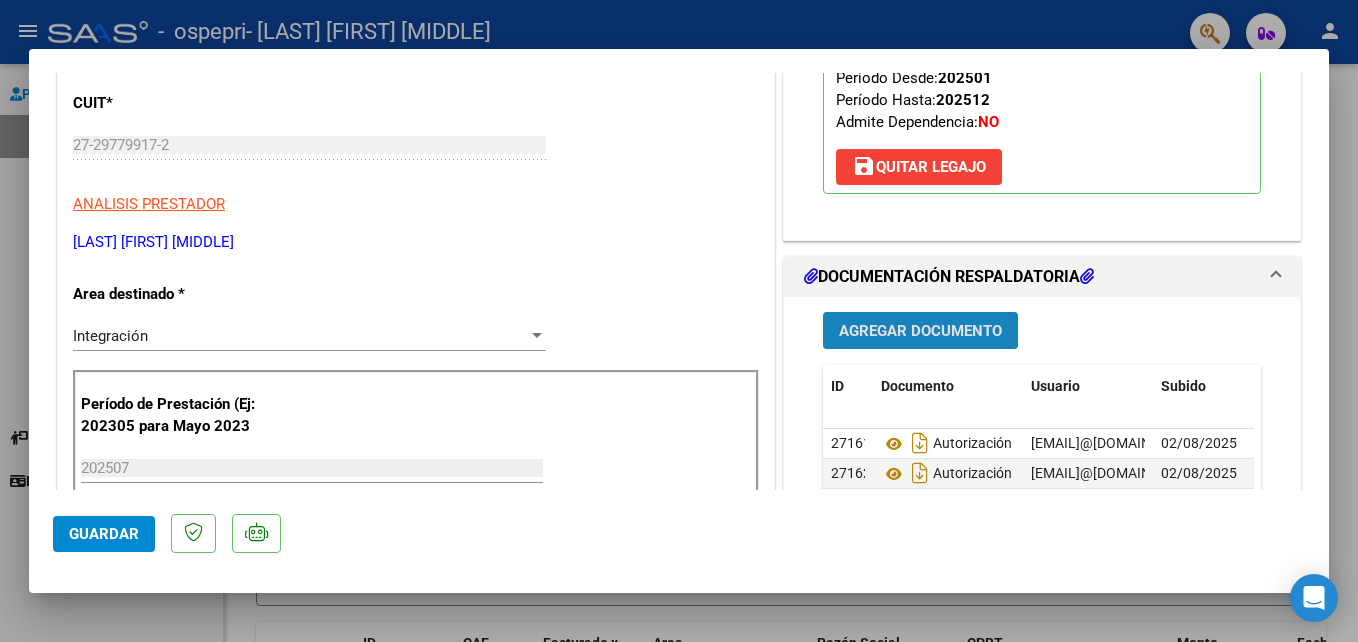 click on "Agregar Documento" at bounding box center [920, 331] 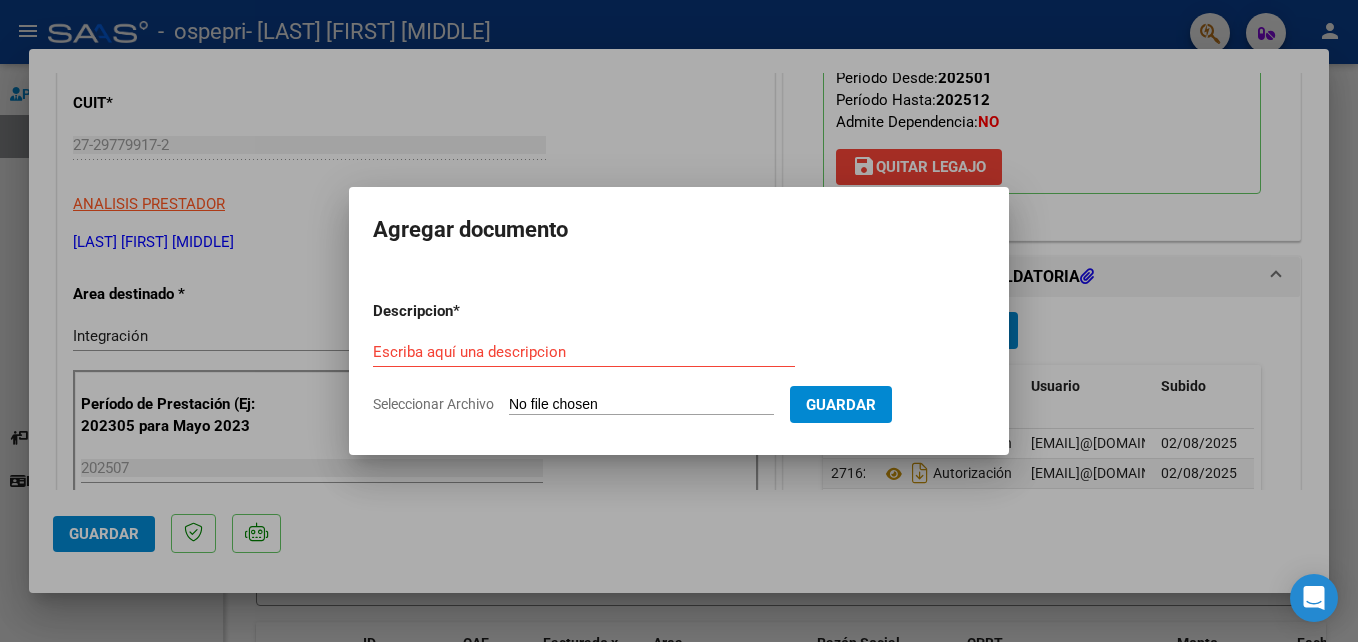 click on "Seleccionar Archivo" 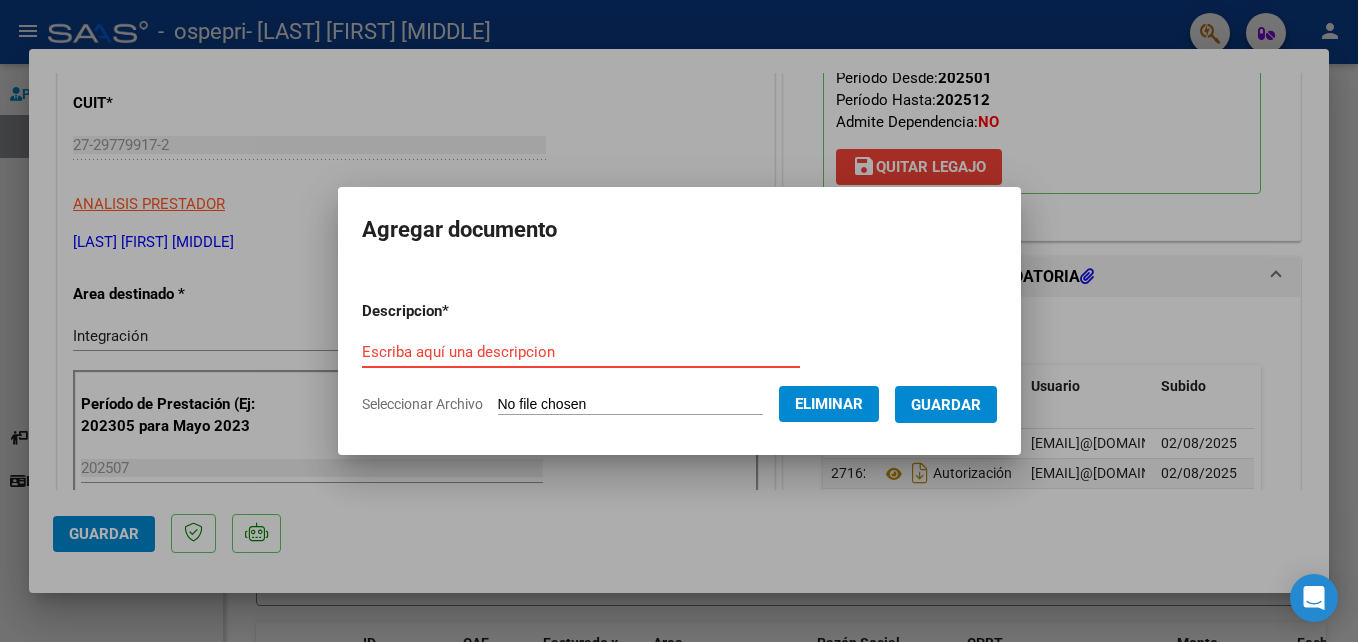 click on "Escriba aquí una descripcion" at bounding box center (581, 352) 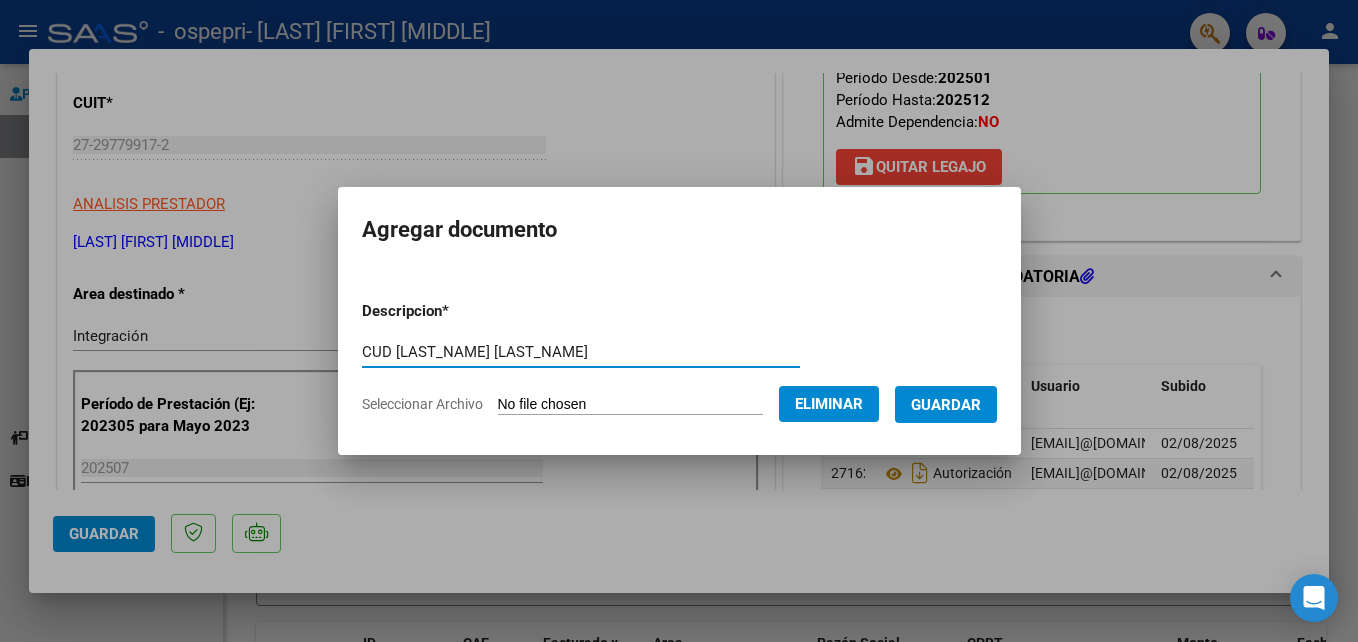 type on "CUD [LAST_NAME] [LAST_NAME]" 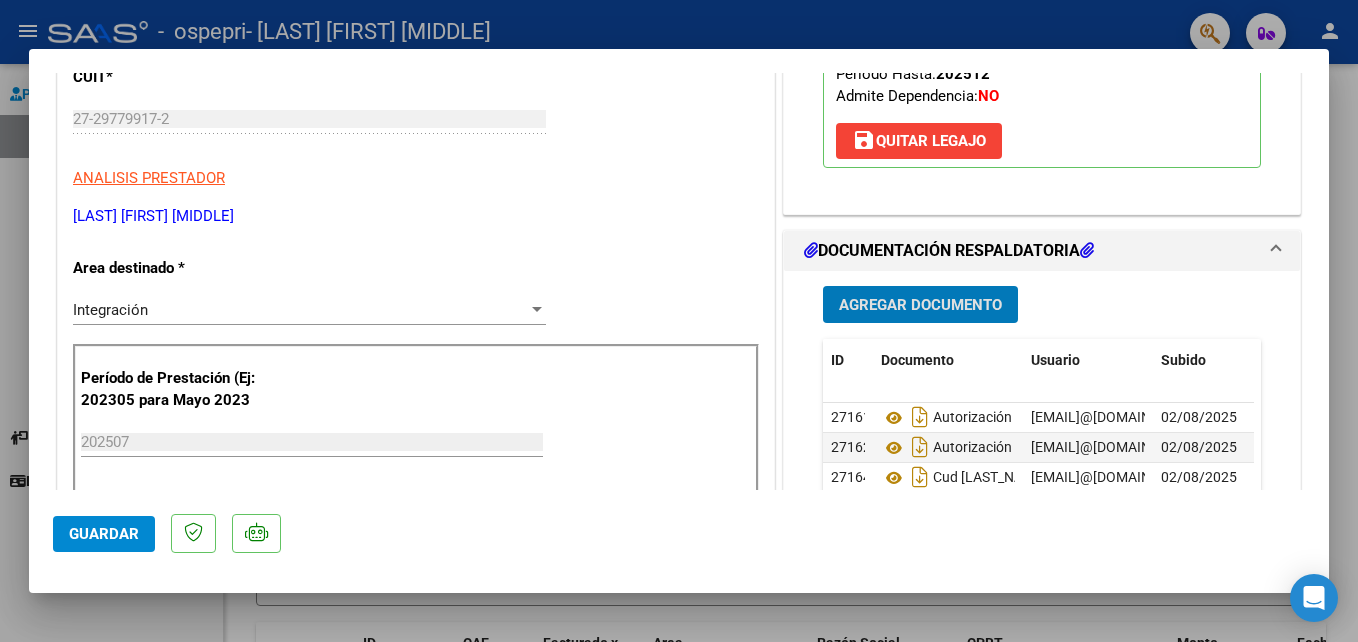 scroll, scrollTop: 300, scrollLeft: 0, axis: vertical 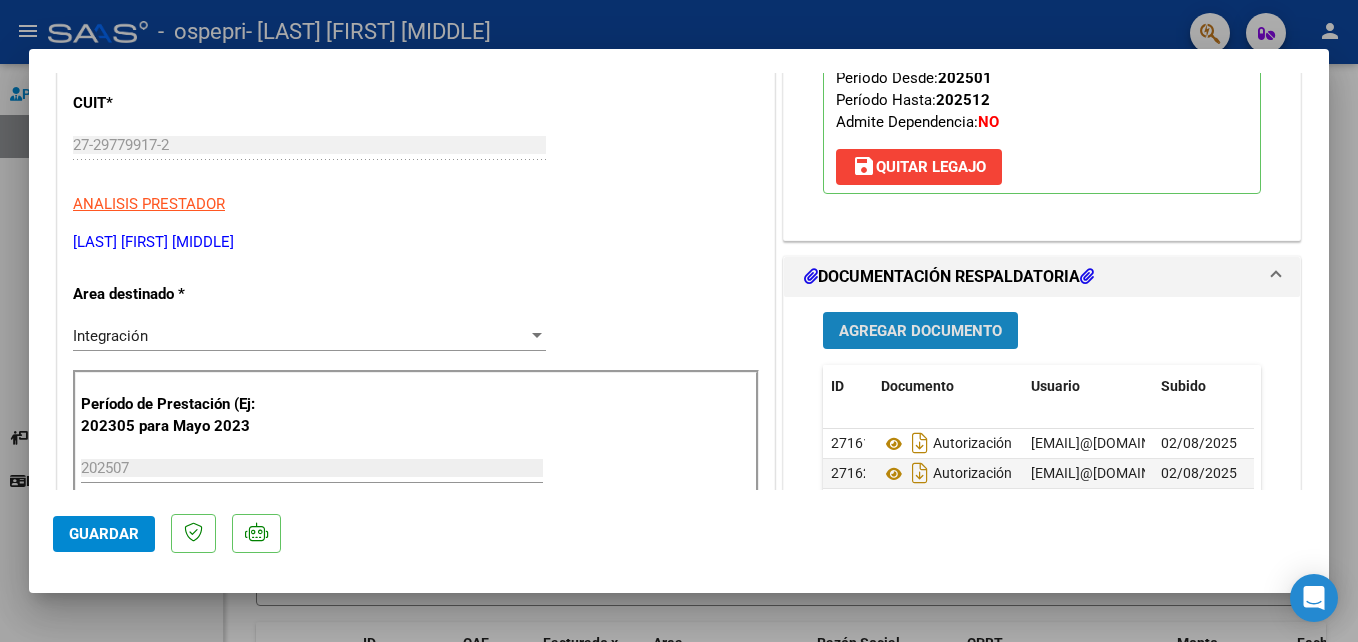 click on "Agregar Documento" at bounding box center [920, 331] 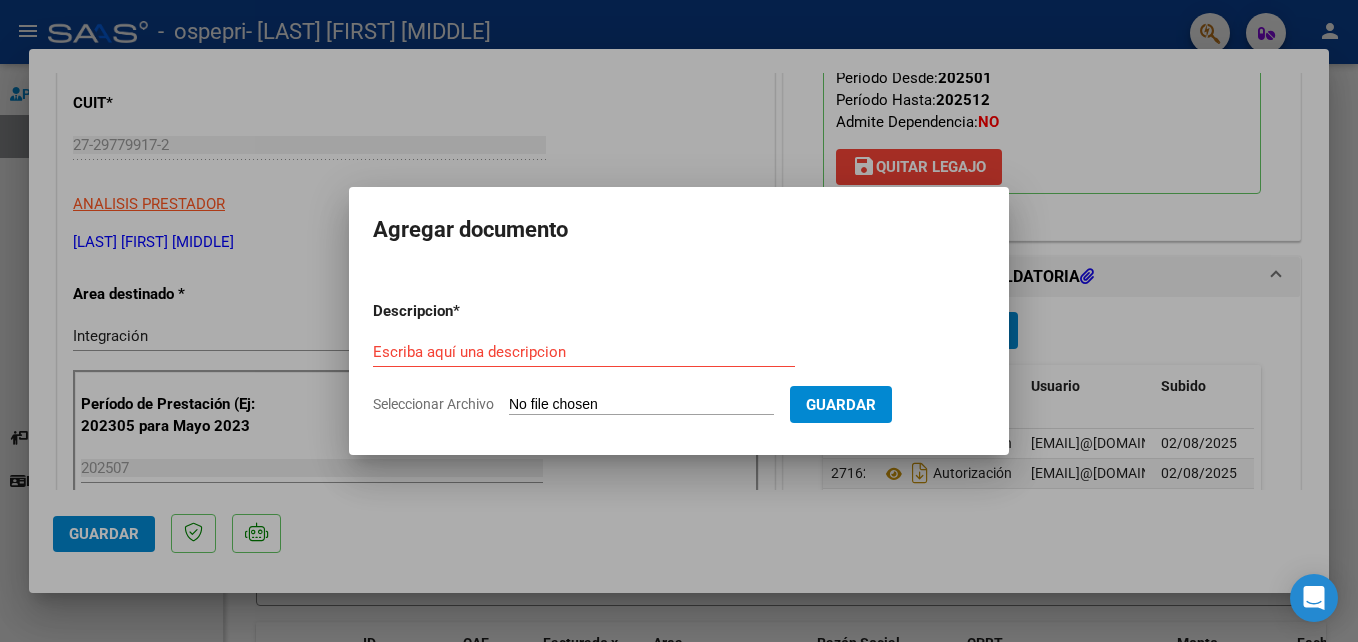 click on "Seleccionar Archivo" 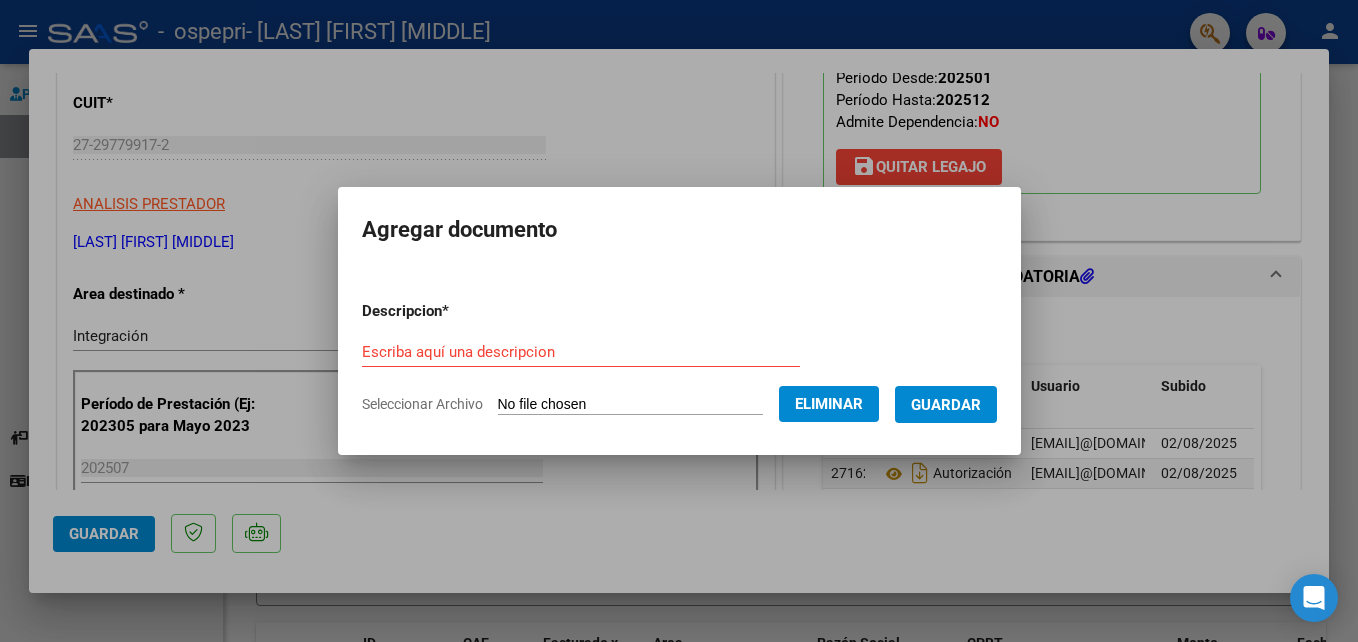 click on "Escriba aquí una descripcion" at bounding box center [581, 352] 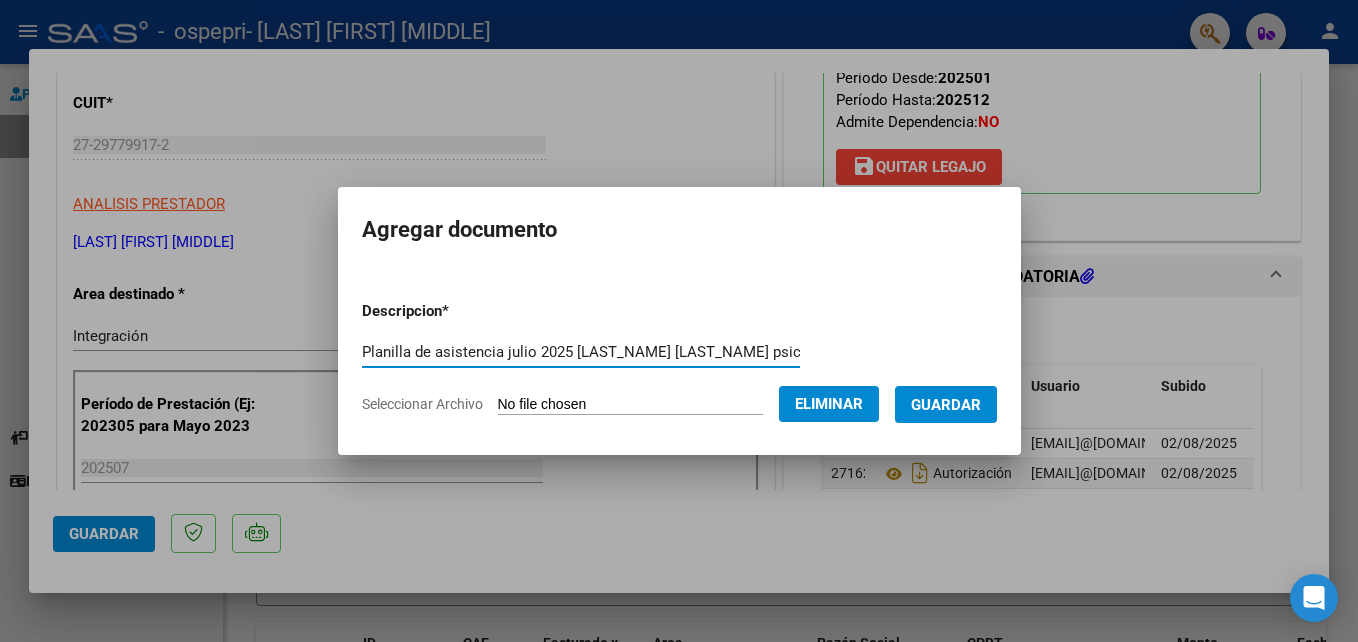 type on "Planilla de asistencia julio 2025 [LAST_NAME] [LAST_NAME] psicología" 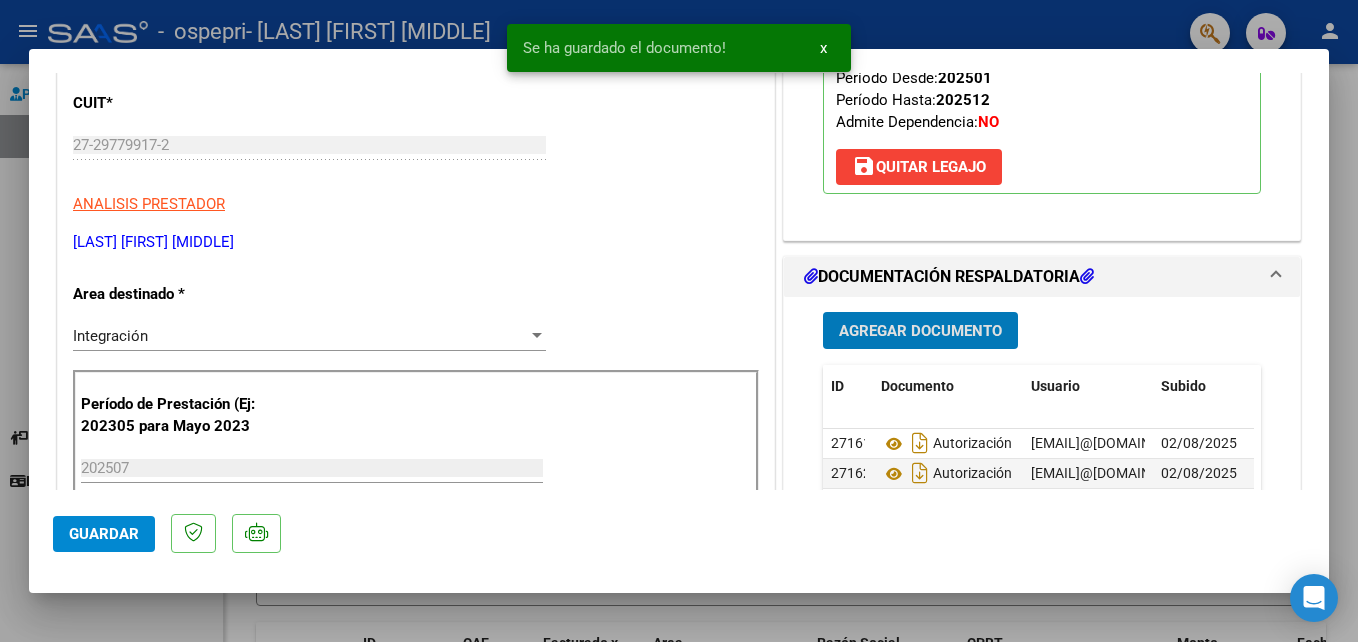 click on "Agregar Documento" at bounding box center (920, 331) 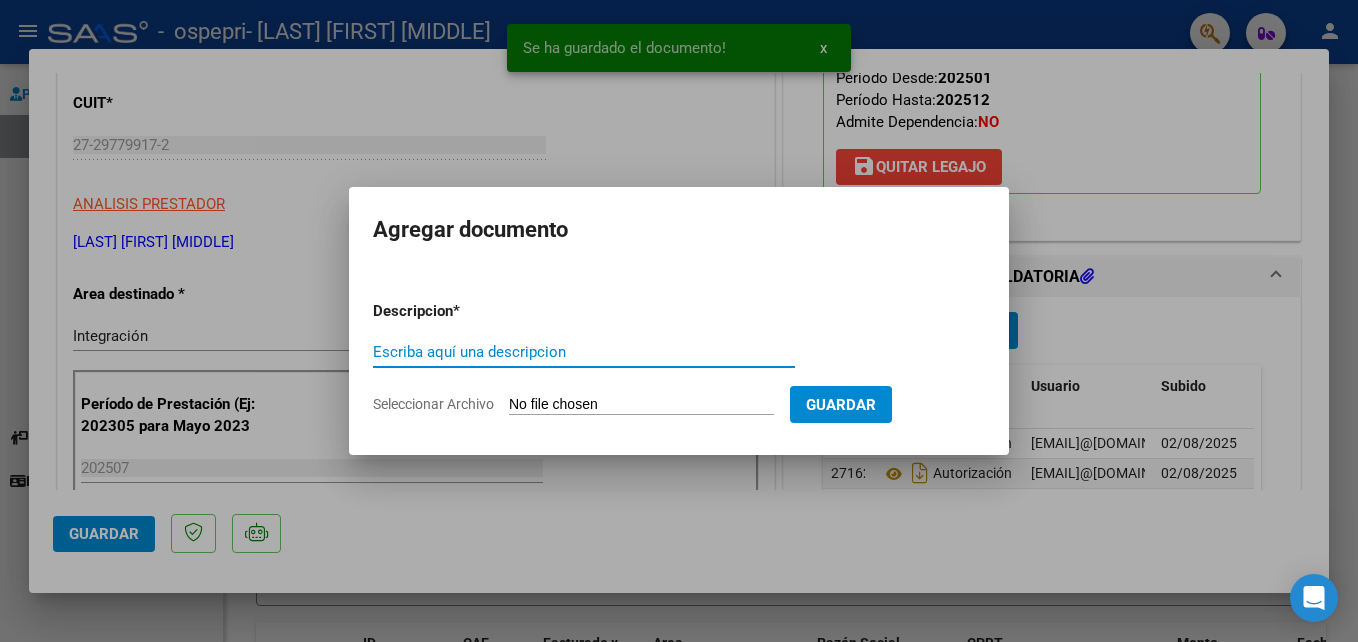 click on "Seleccionar Archivo" 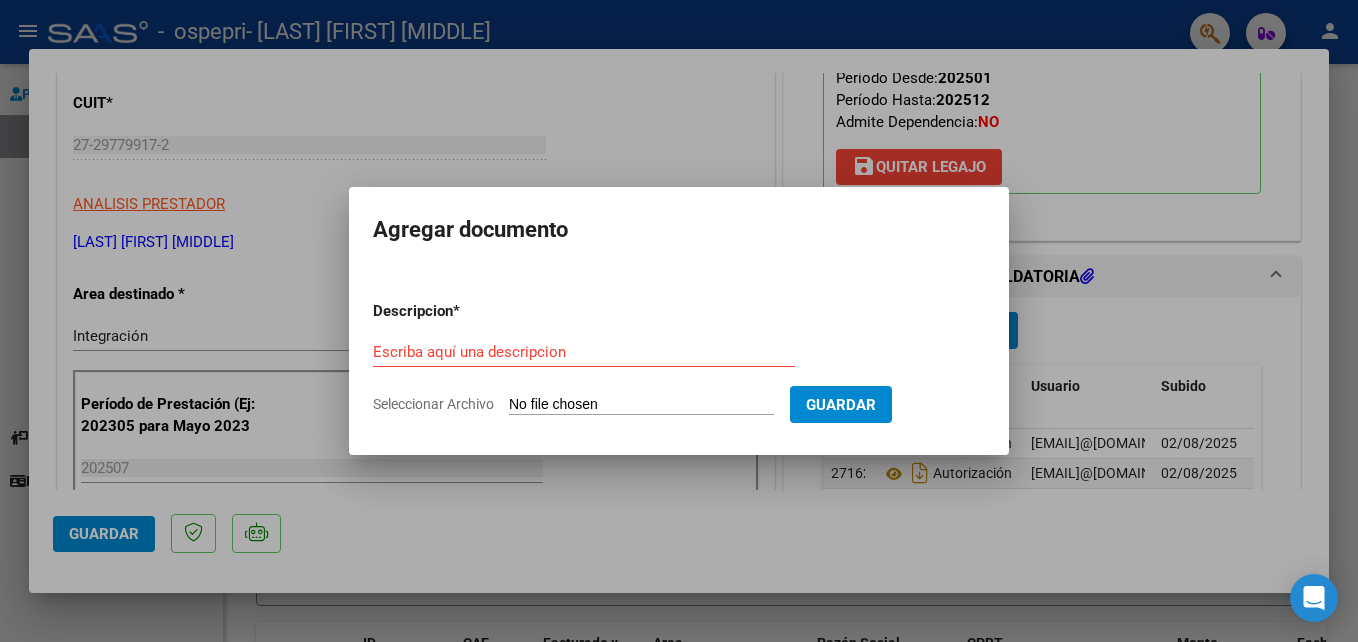 type on "C:\fakepath\Preliquidación julio 2025 [LAST_NAME] [LAST_NAME].pdf" 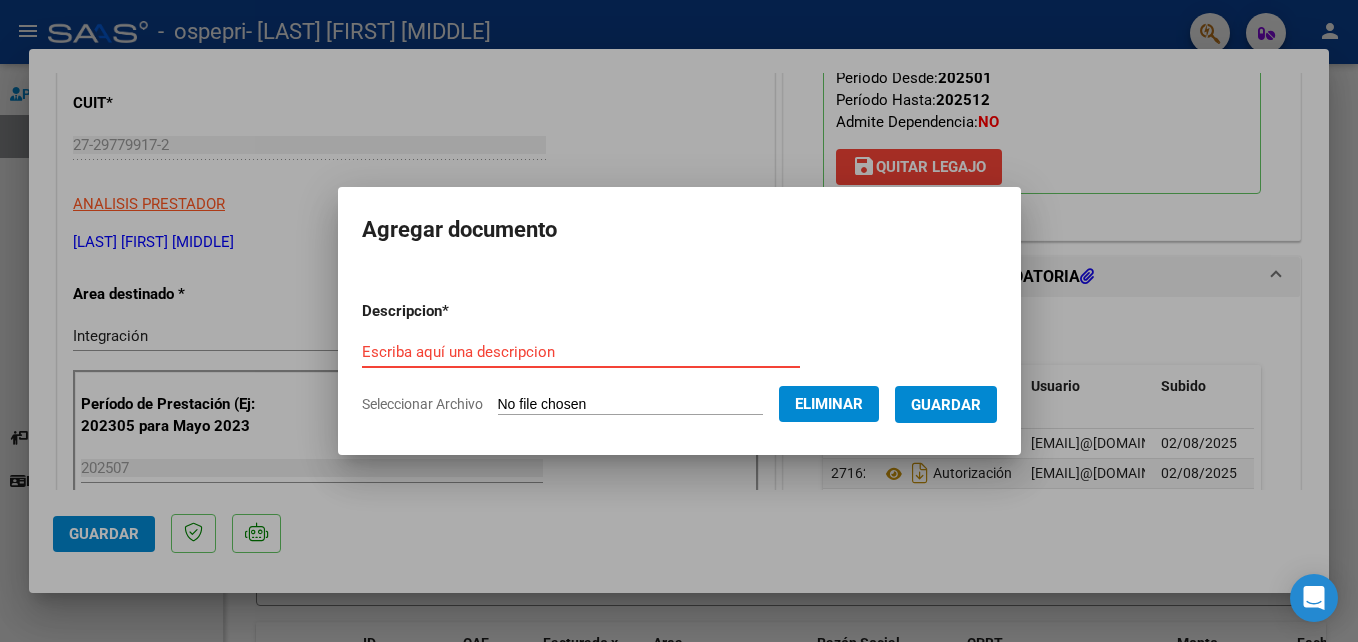 click on "Escriba aquí una descripcion" at bounding box center [581, 352] 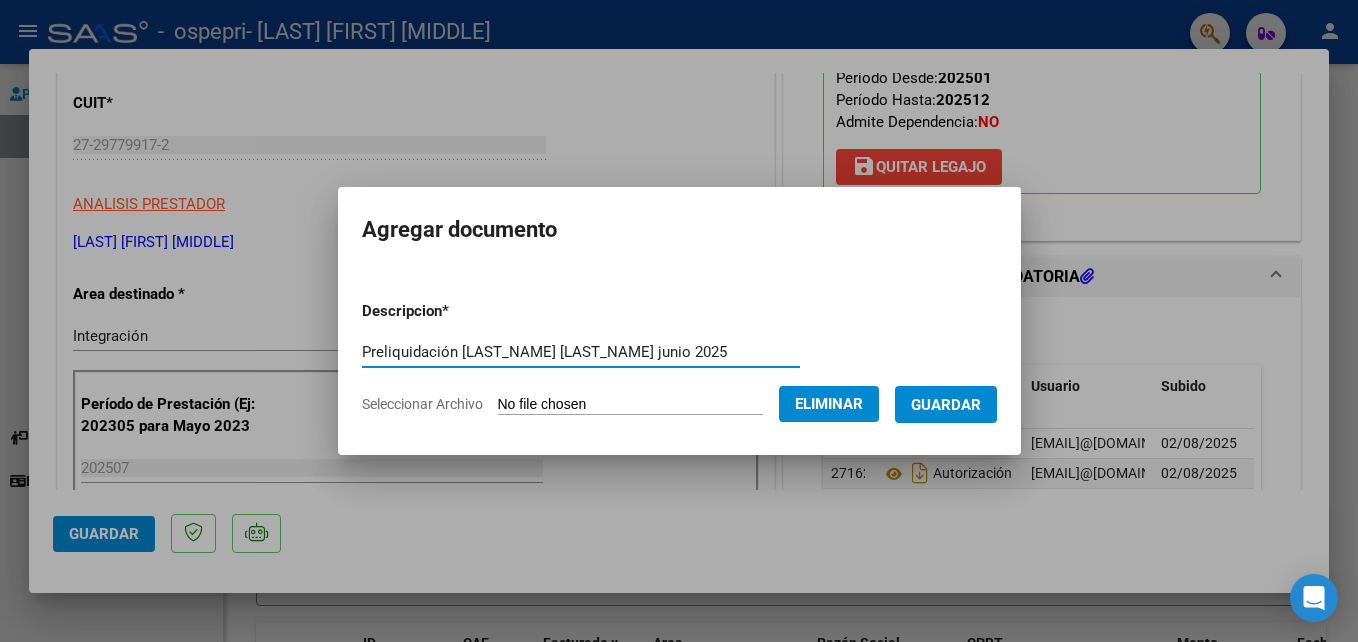 click on "Preliquidación [LAST_NAME] [LAST_NAME] junio 2025" at bounding box center [581, 352] 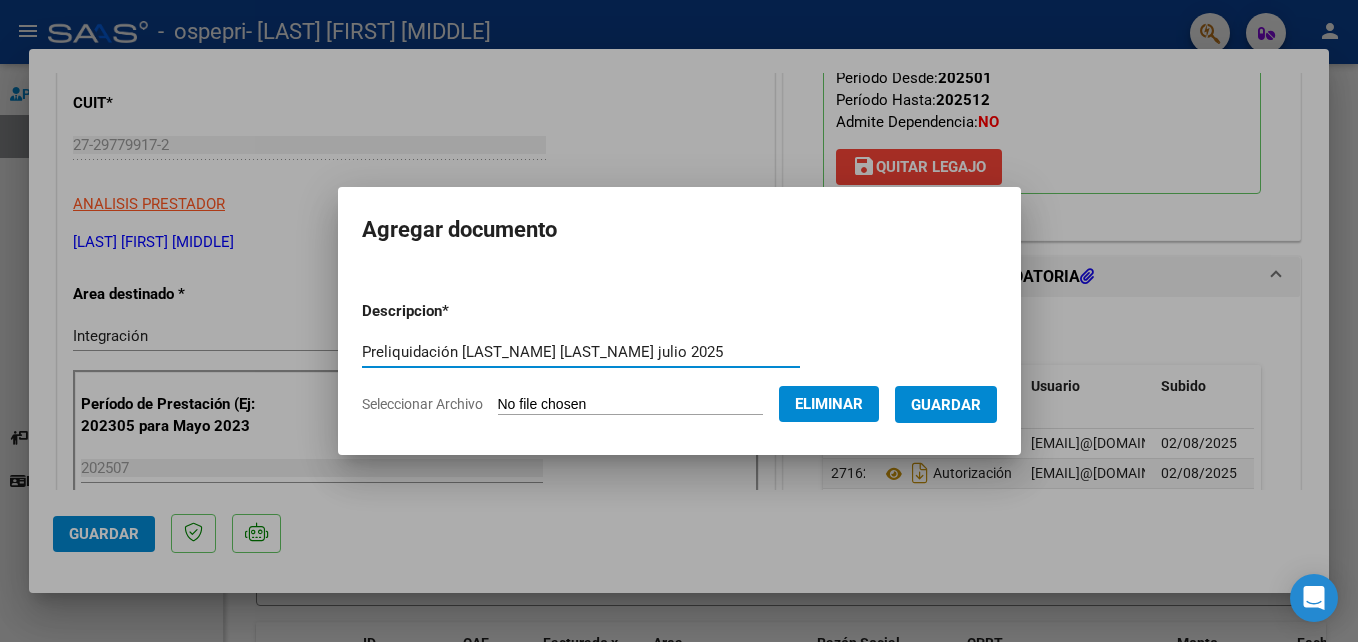 type on "Preliquidación [LAST_NAME] [LAST_NAME] julio 2025" 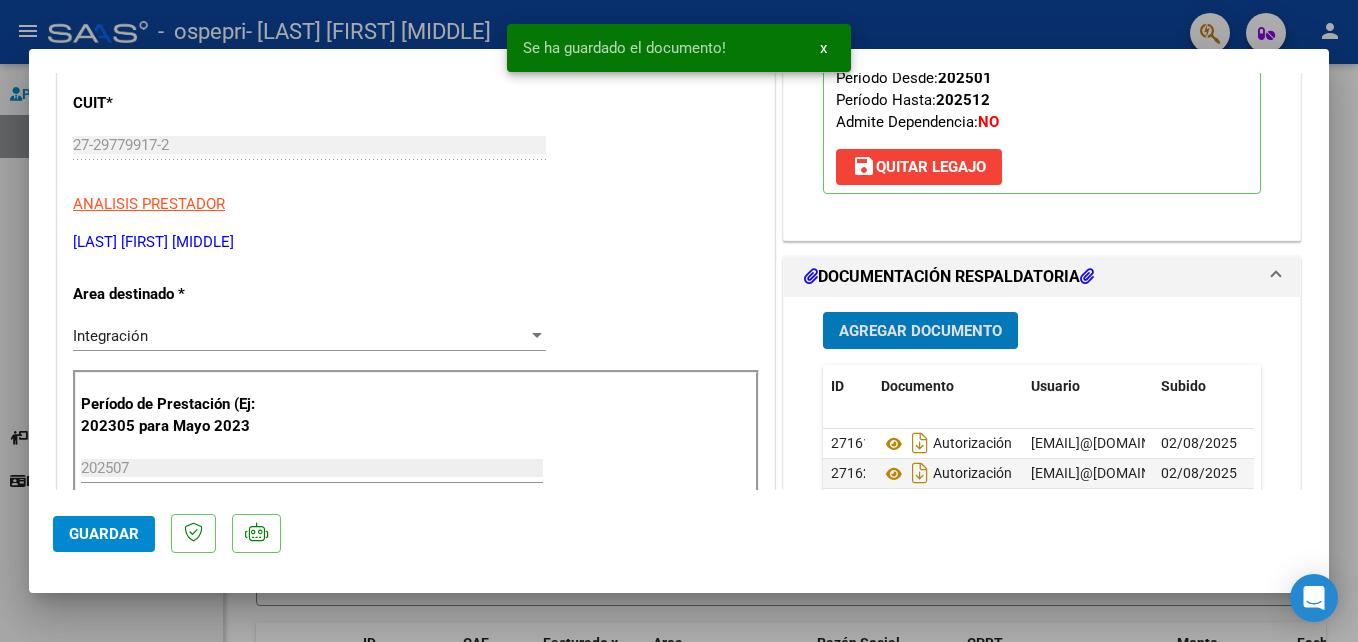 scroll, scrollTop: 600, scrollLeft: 0, axis: vertical 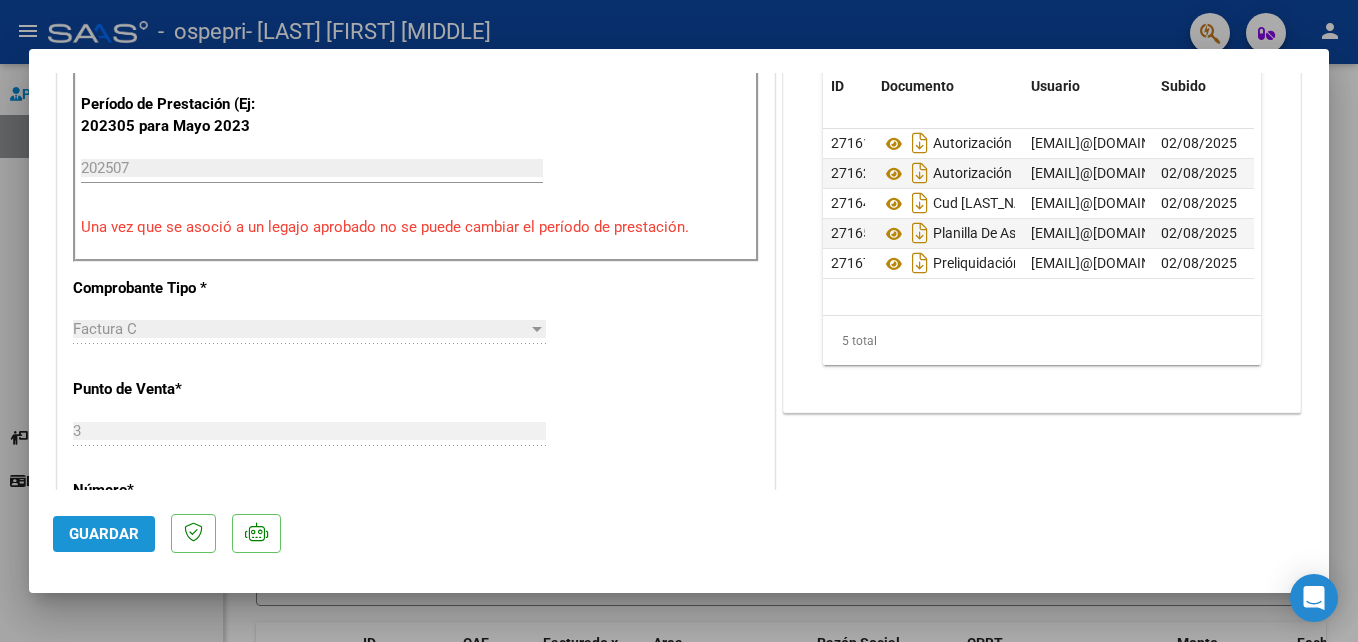 click on "Guardar" 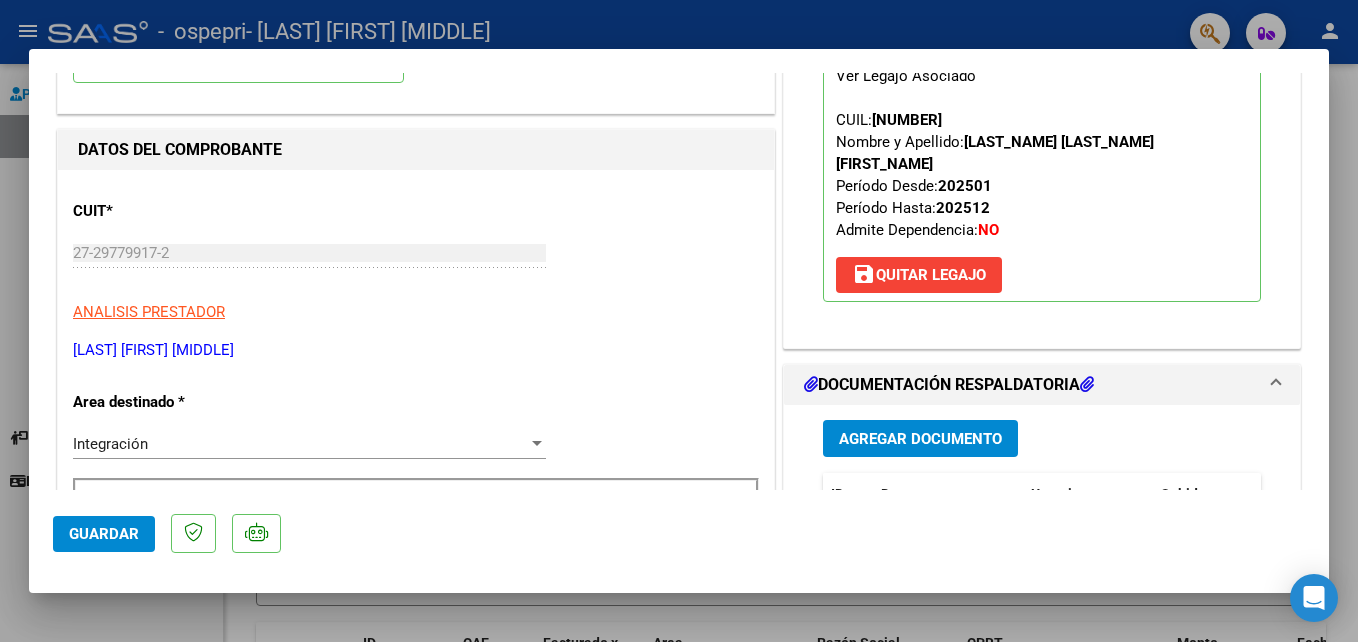 scroll, scrollTop: 0, scrollLeft: 0, axis: both 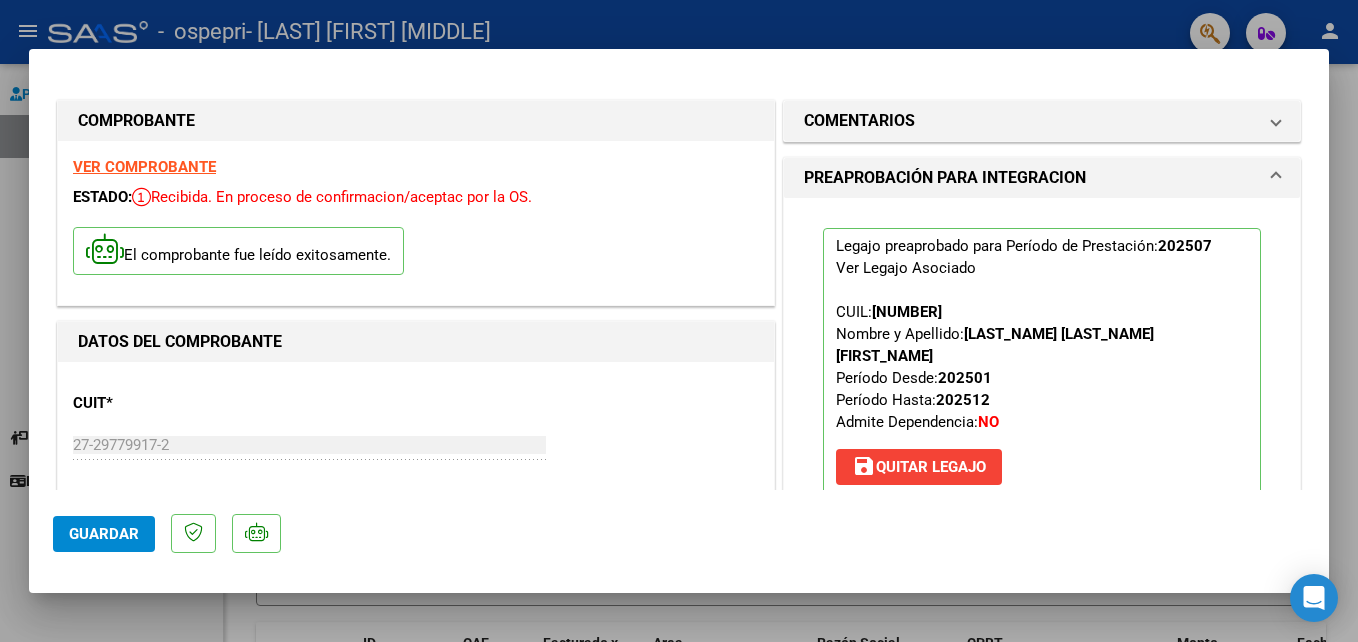 click at bounding box center [679, 321] 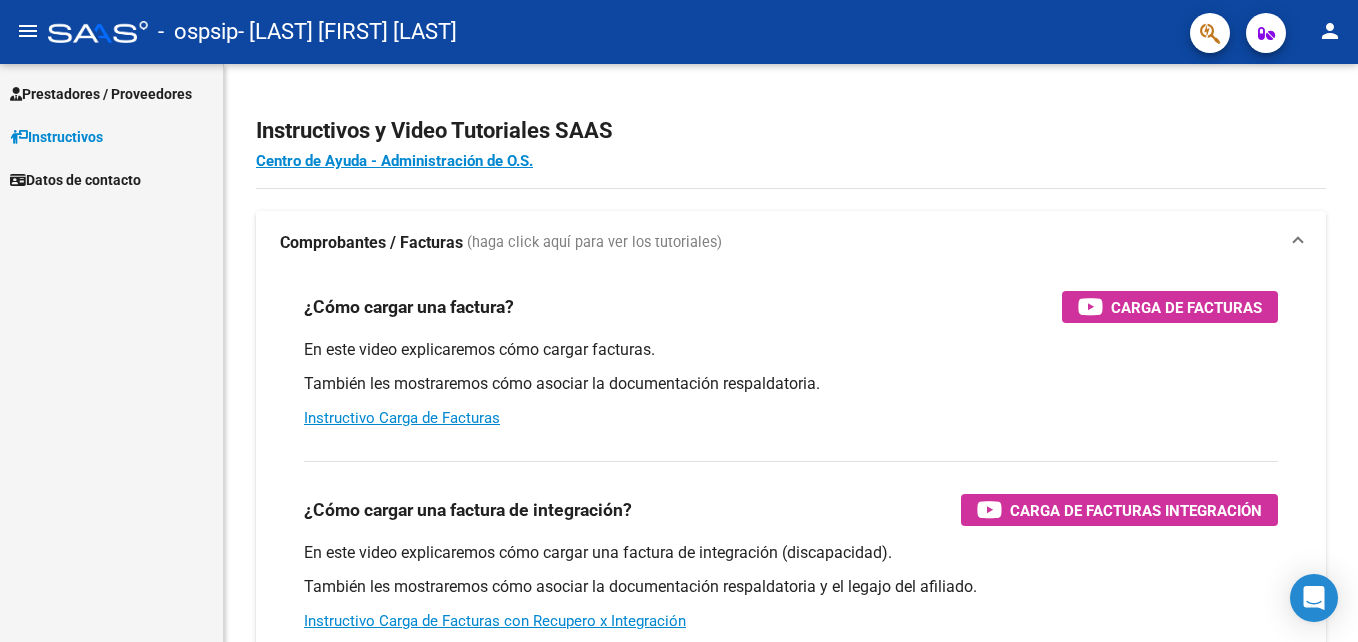scroll, scrollTop: 0, scrollLeft: 0, axis: both 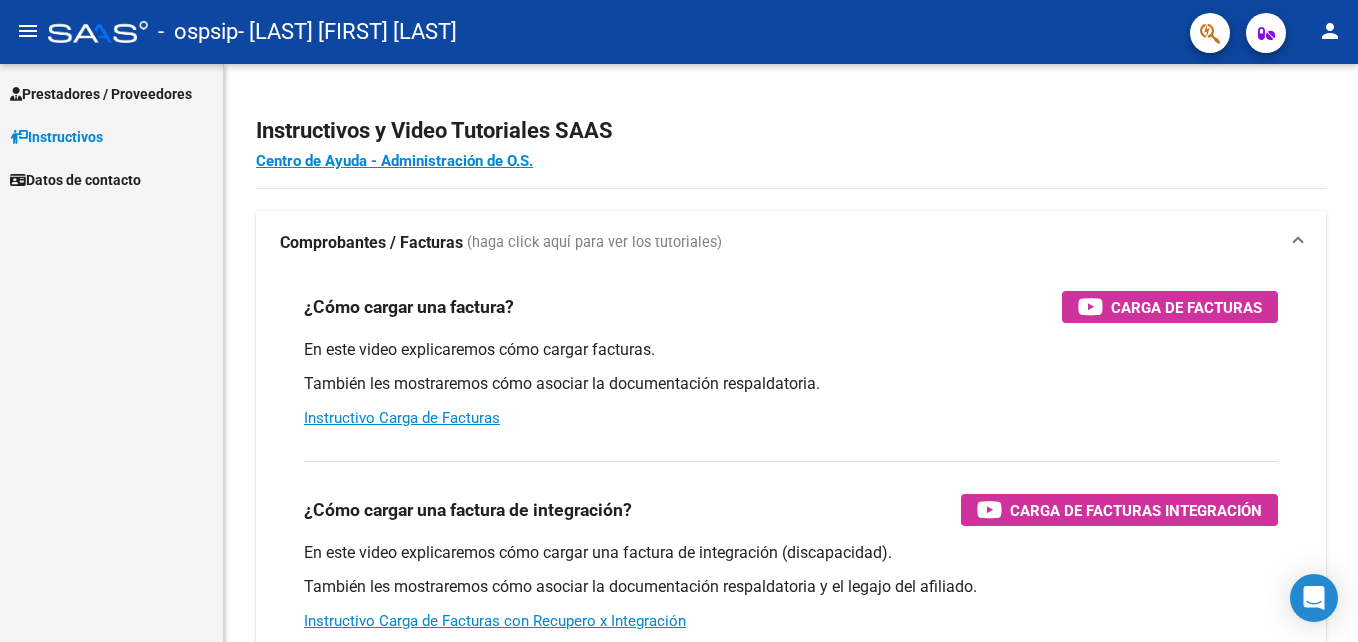 click on "Prestadores / Proveedores" at bounding box center (101, 94) 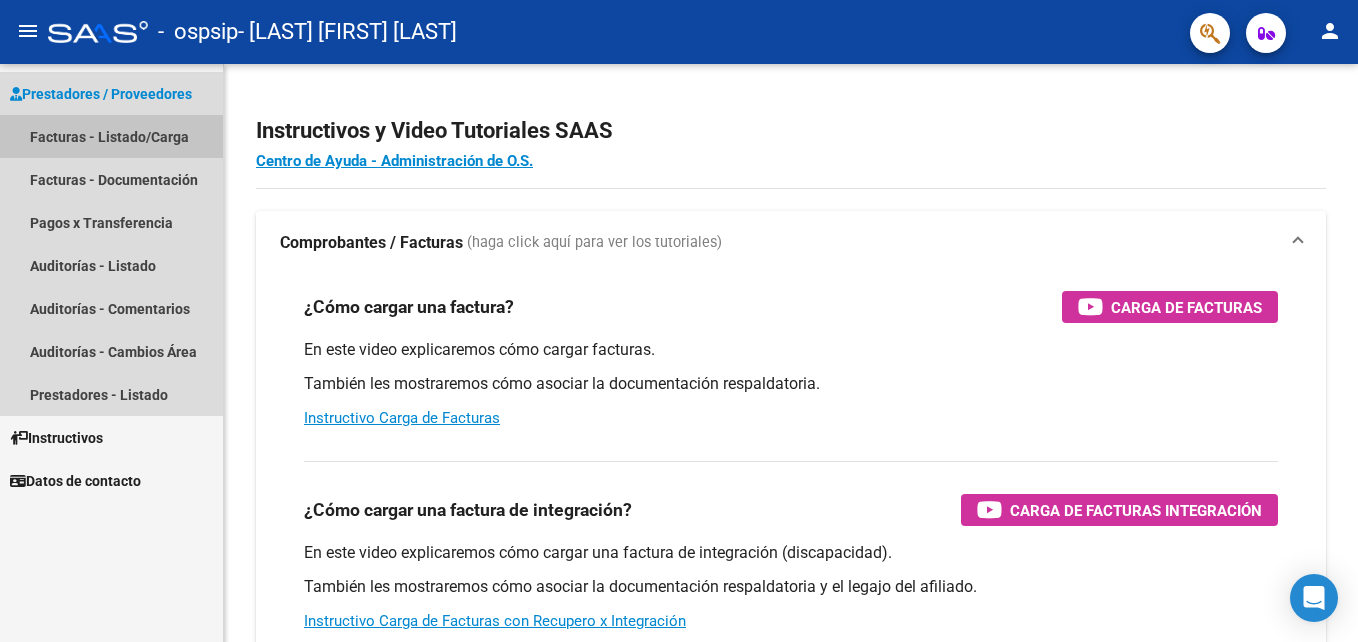 click on "Facturas - Listado/Carga" at bounding box center (111, 136) 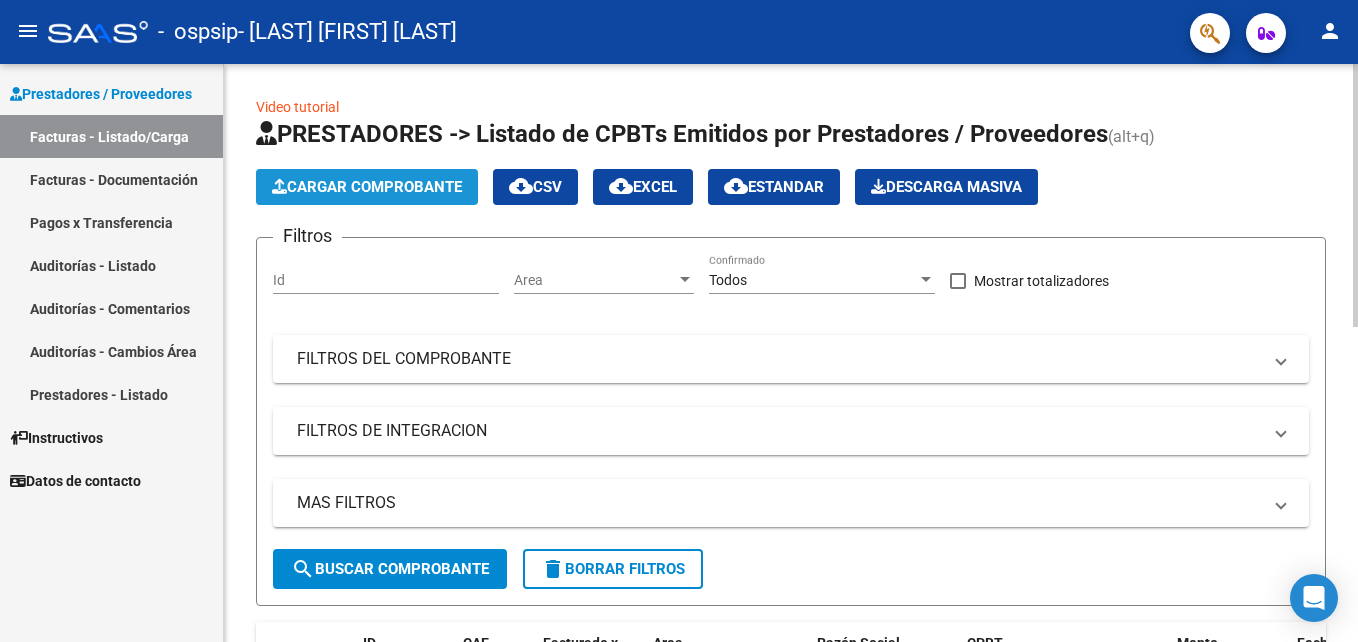 click on "Cargar Comprobante" 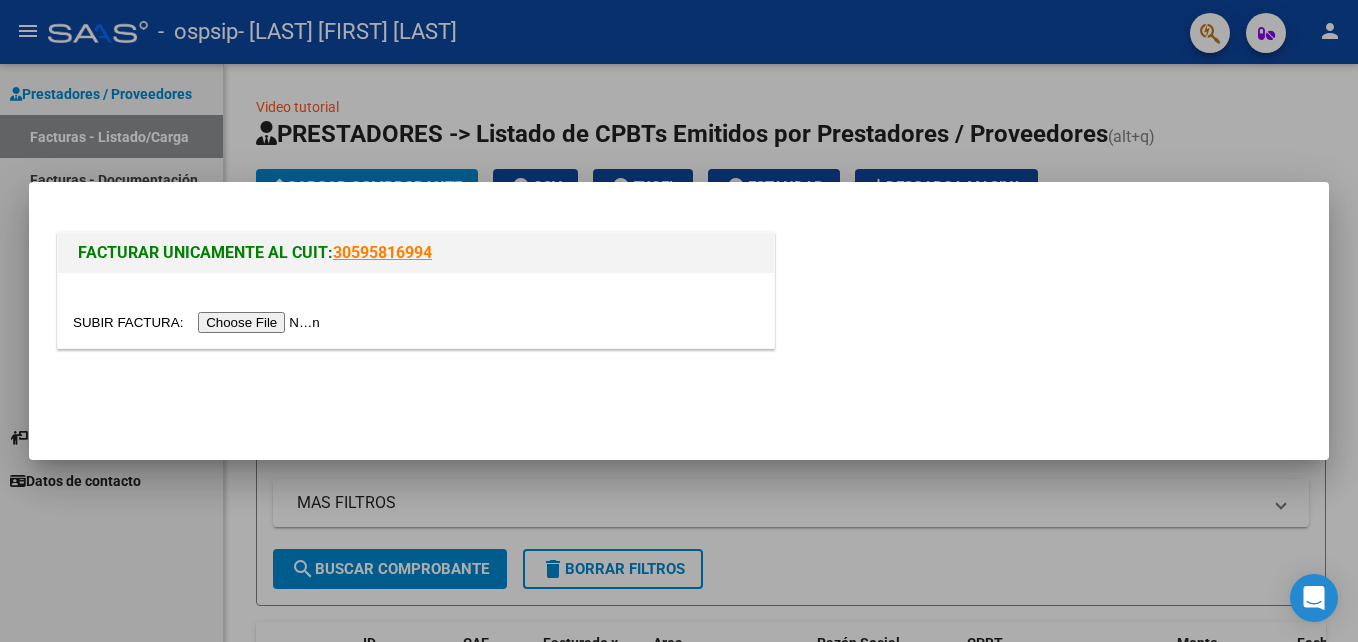 click at bounding box center (199, 322) 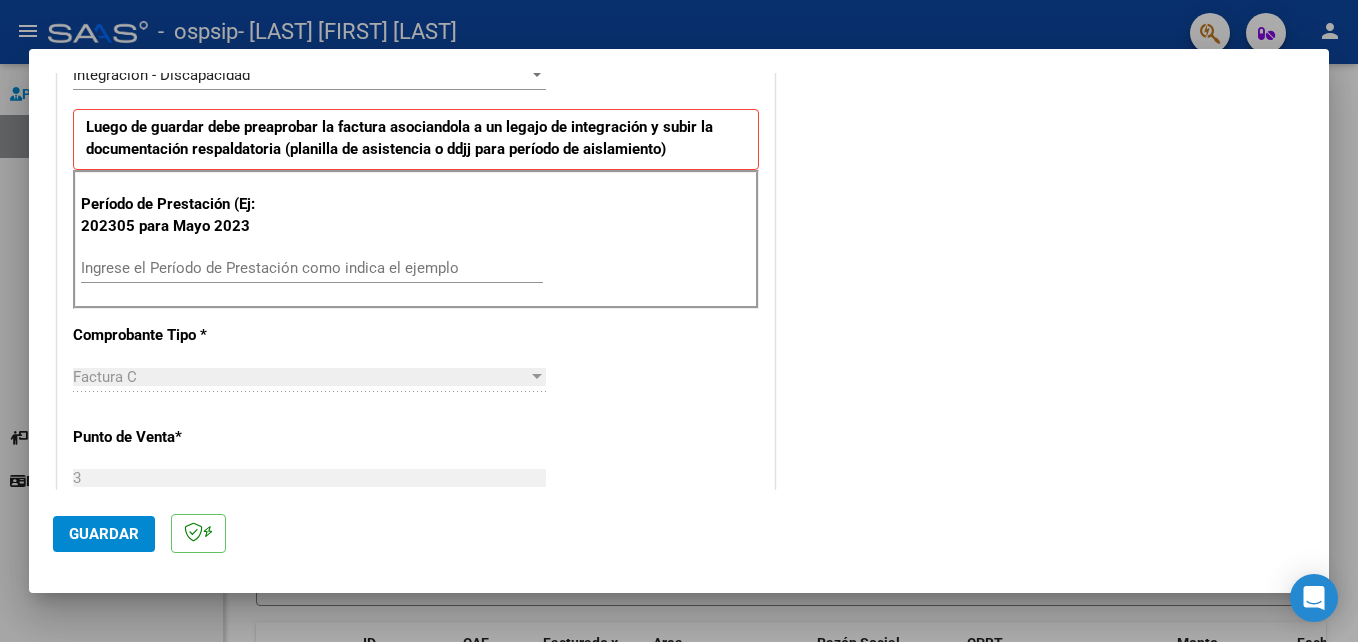 scroll, scrollTop: 500, scrollLeft: 0, axis: vertical 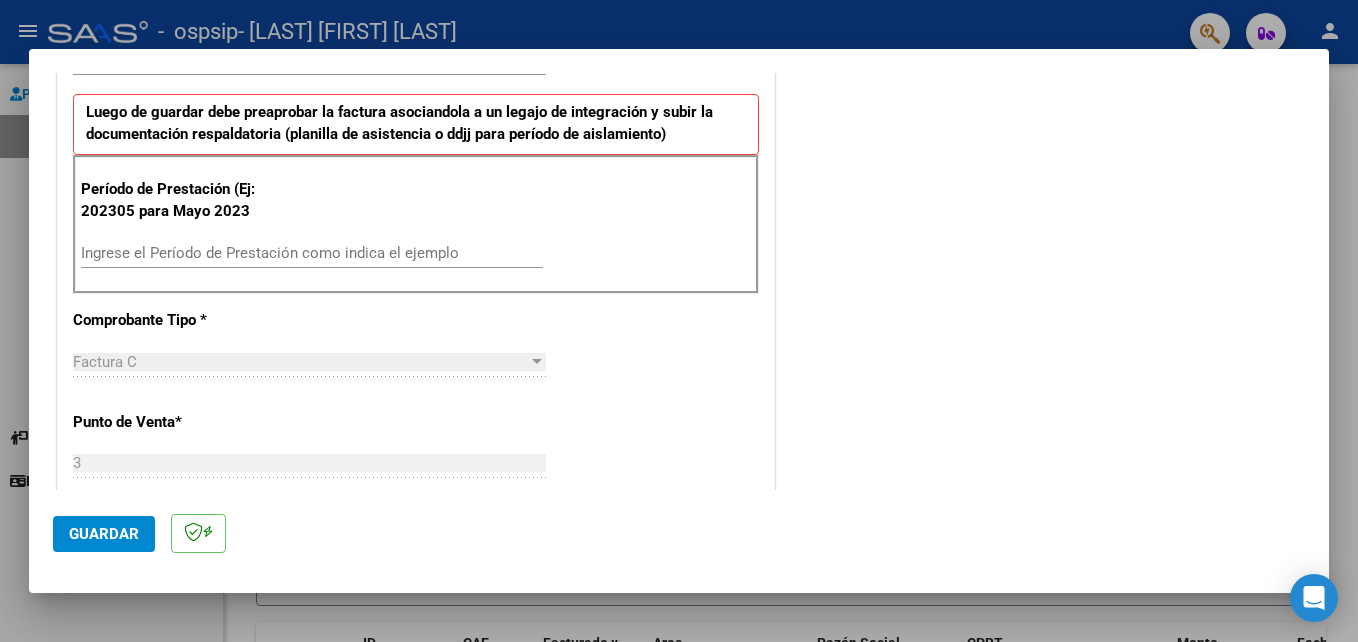 click on "Ingrese el Período de Prestación como indica el ejemplo" at bounding box center (312, 253) 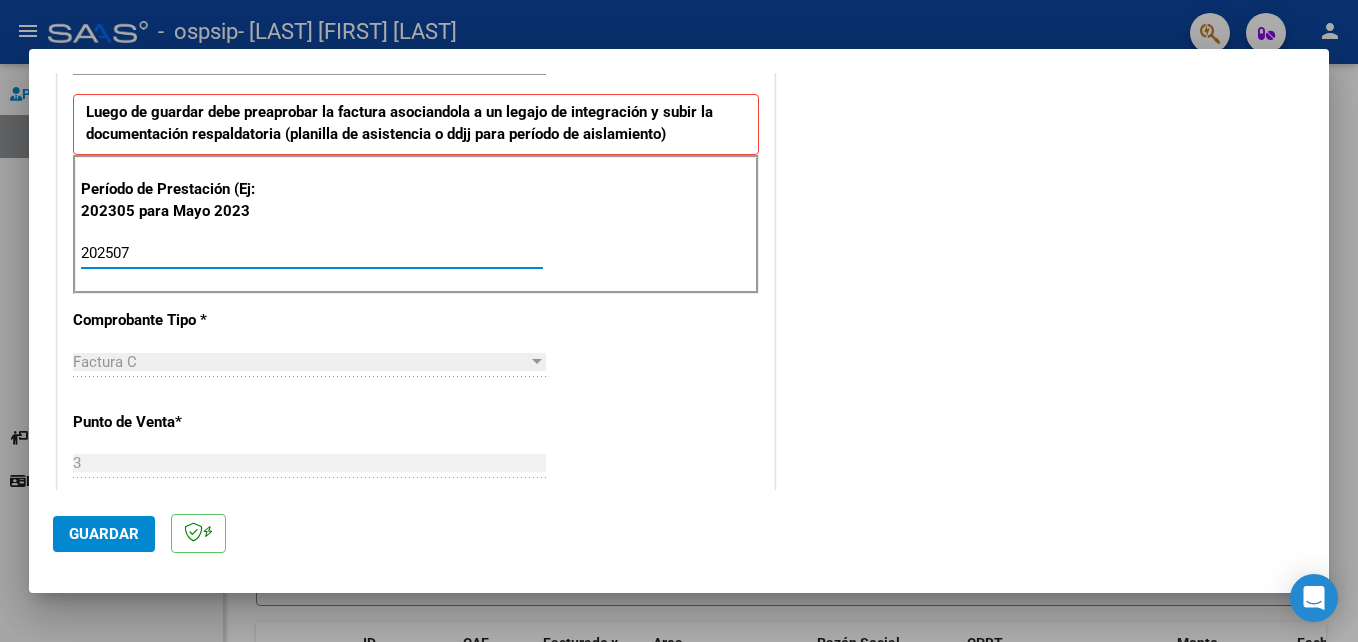 type on "202507" 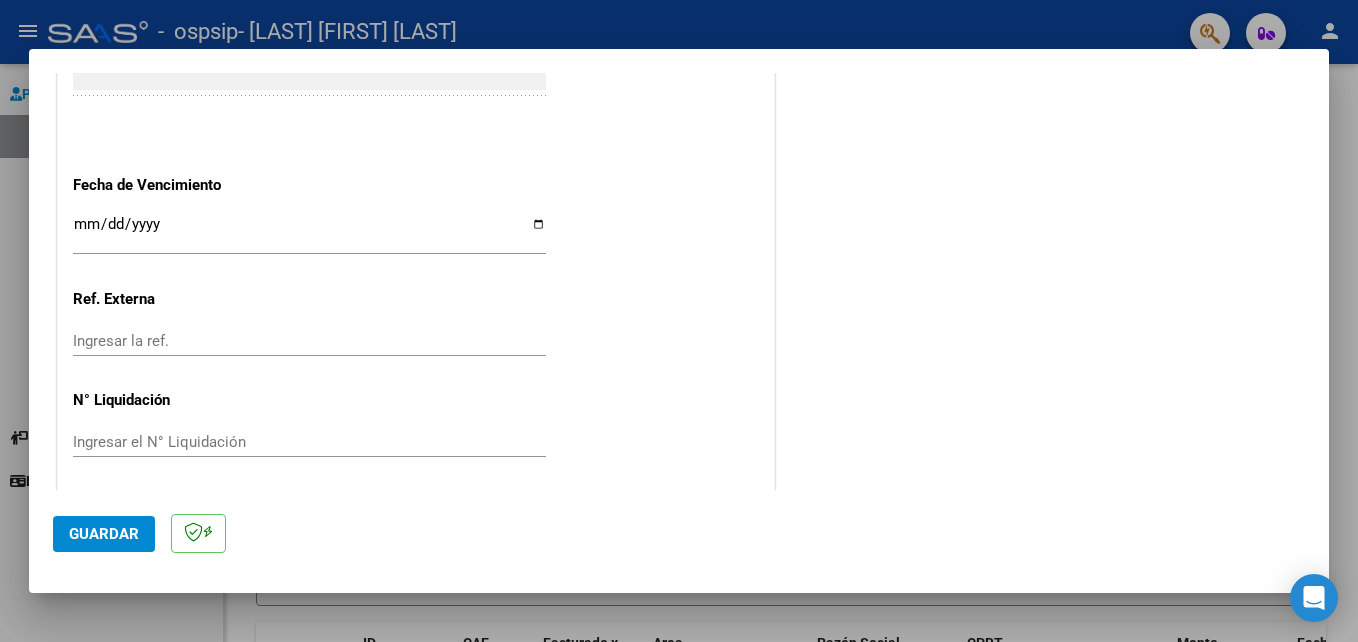 scroll, scrollTop: 1306, scrollLeft: 0, axis: vertical 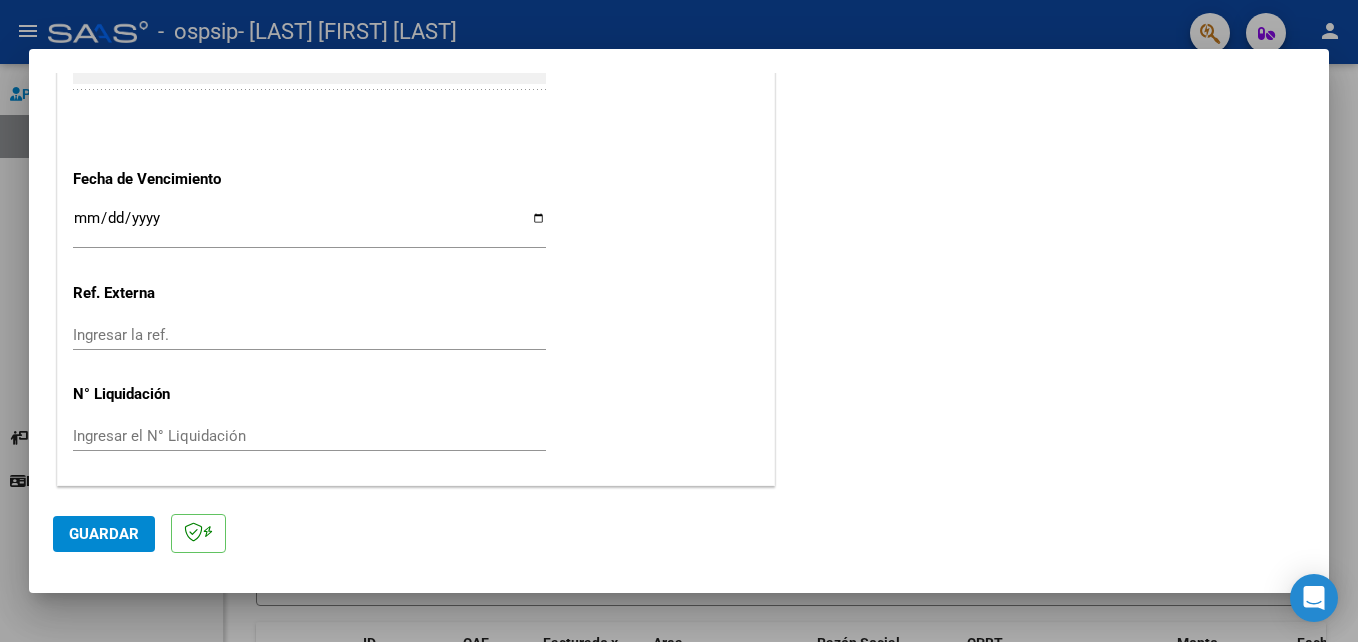 click on "Guardar" 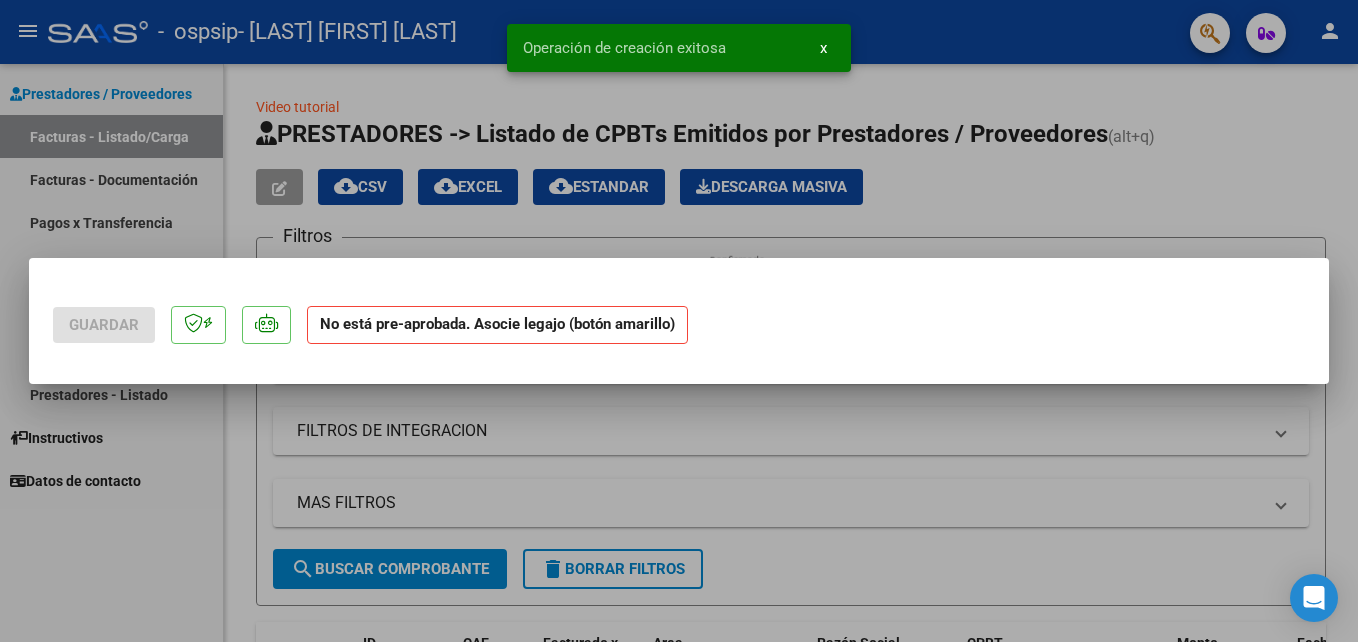 scroll, scrollTop: 0, scrollLeft: 0, axis: both 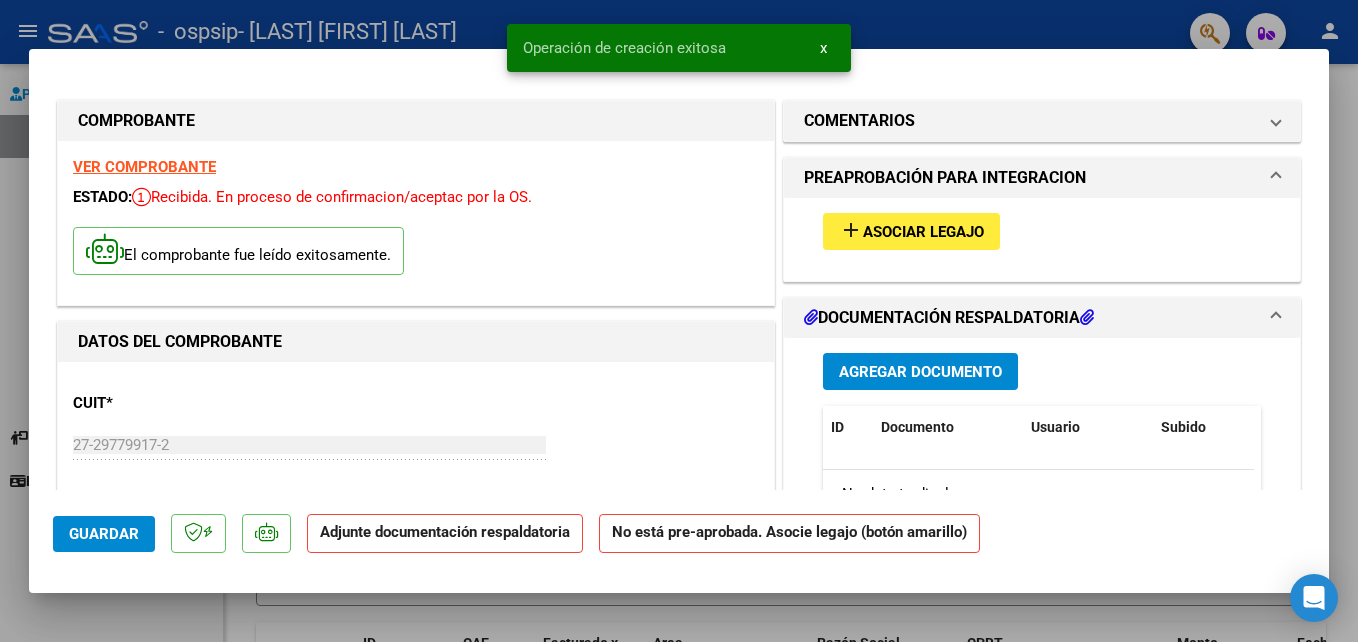 click on "Asociar Legajo" at bounding box center (923, 232) 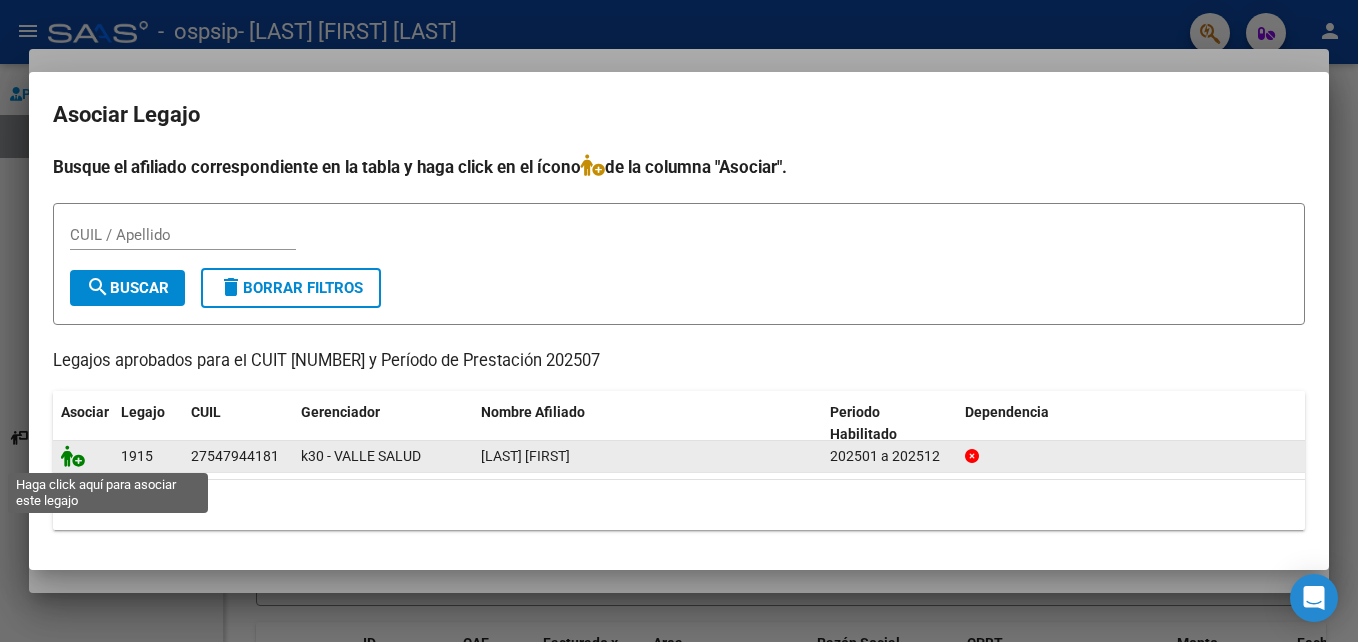 click 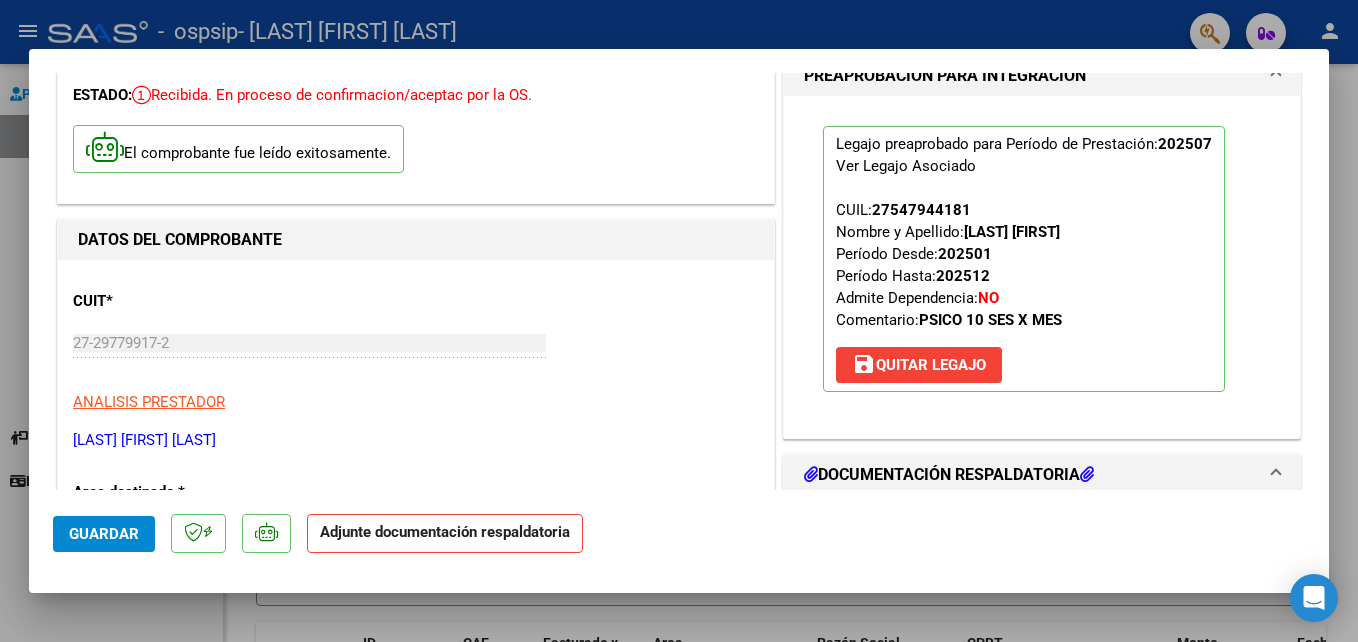 scroll, scrollTop: 200, scrollLeft: 0, axis: vertical 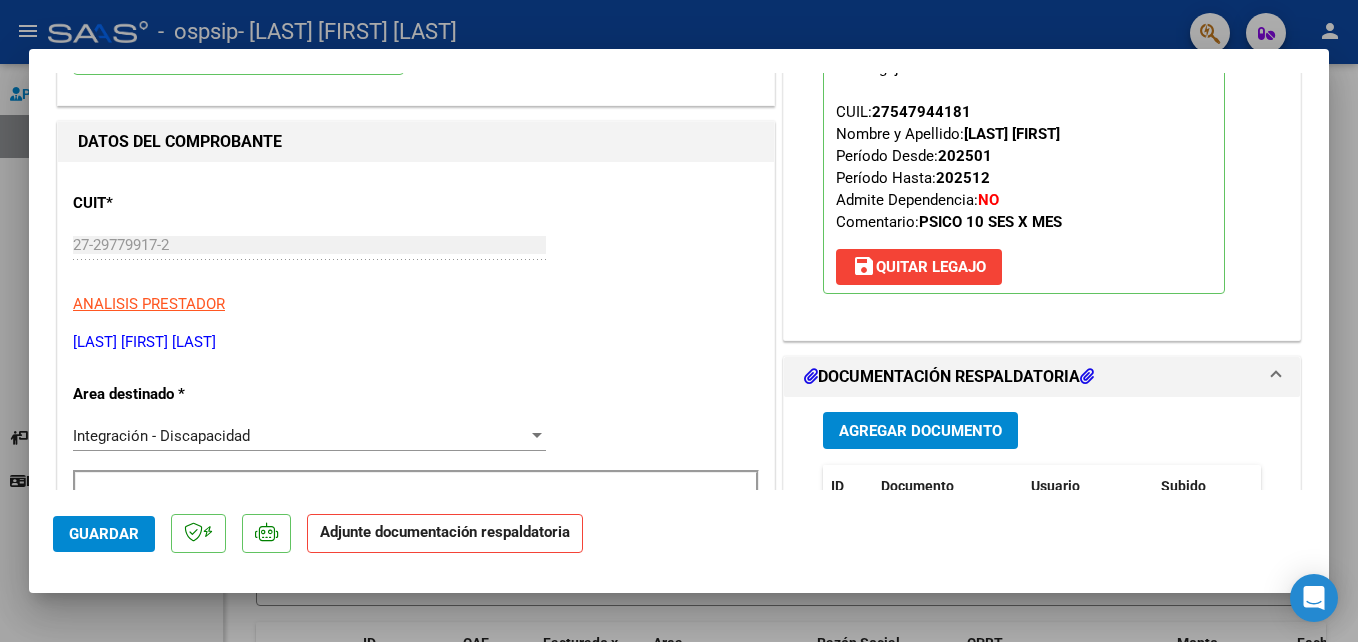 click on "Agregar Documento" at bounding box center [920, 431] 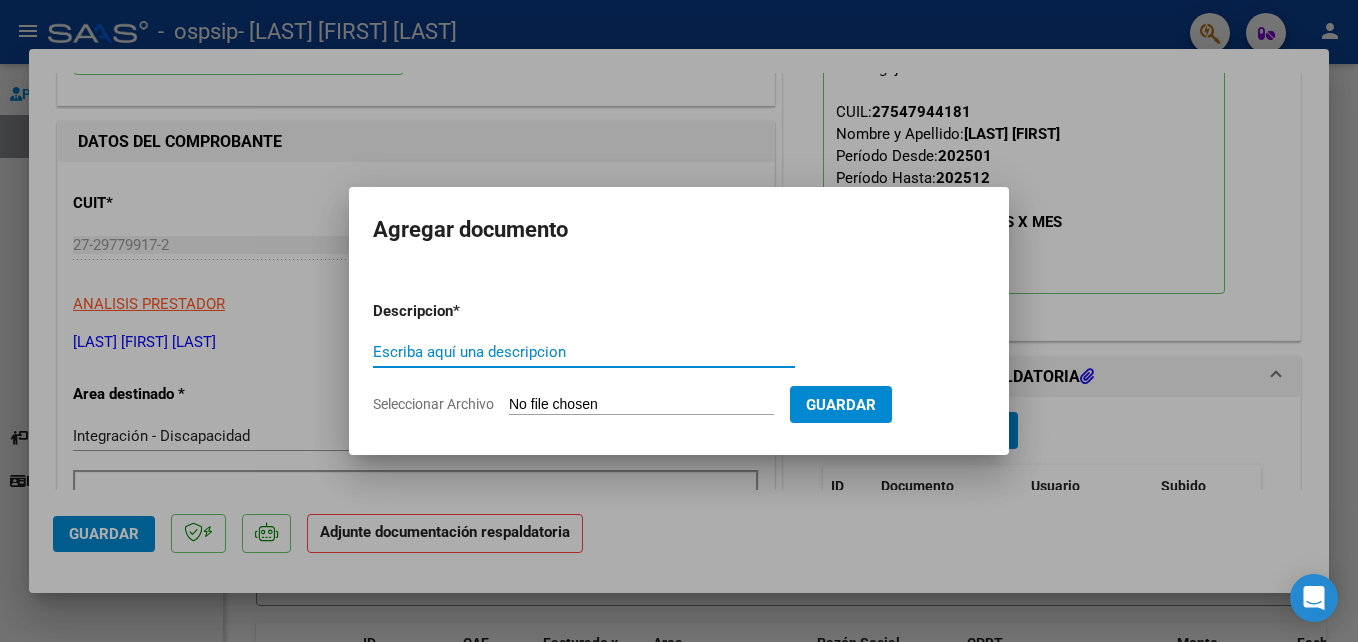 click on "Seleccionar Archivo" 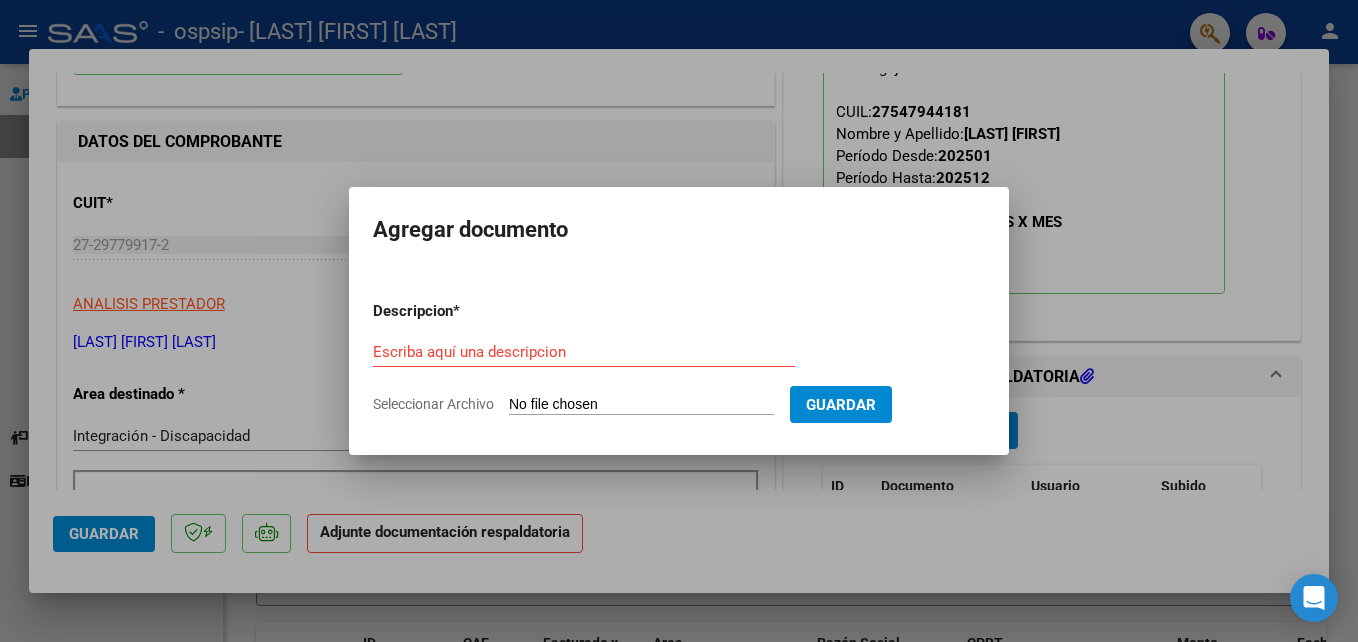 type on "C:\fakepath\Planilla de asistencia Lopez Delfina psicología julio 2025.pdf" 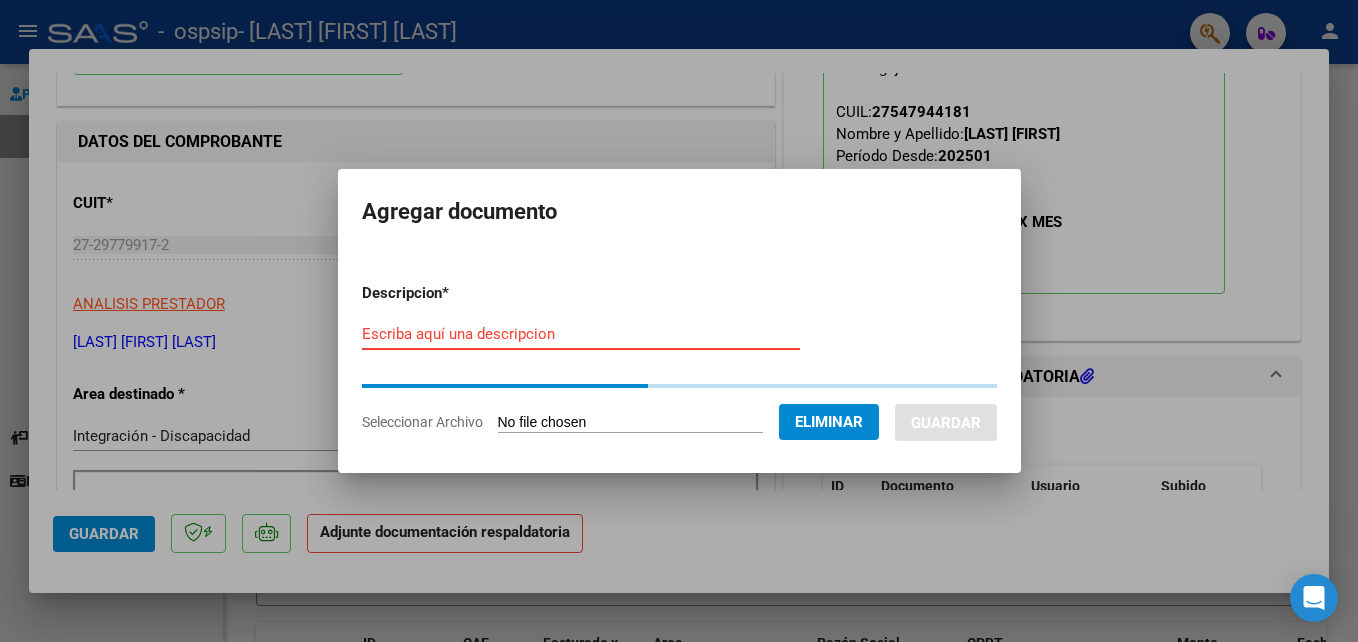 click on "Escriba aquí una descripcion" at bounding box center [581, 334] 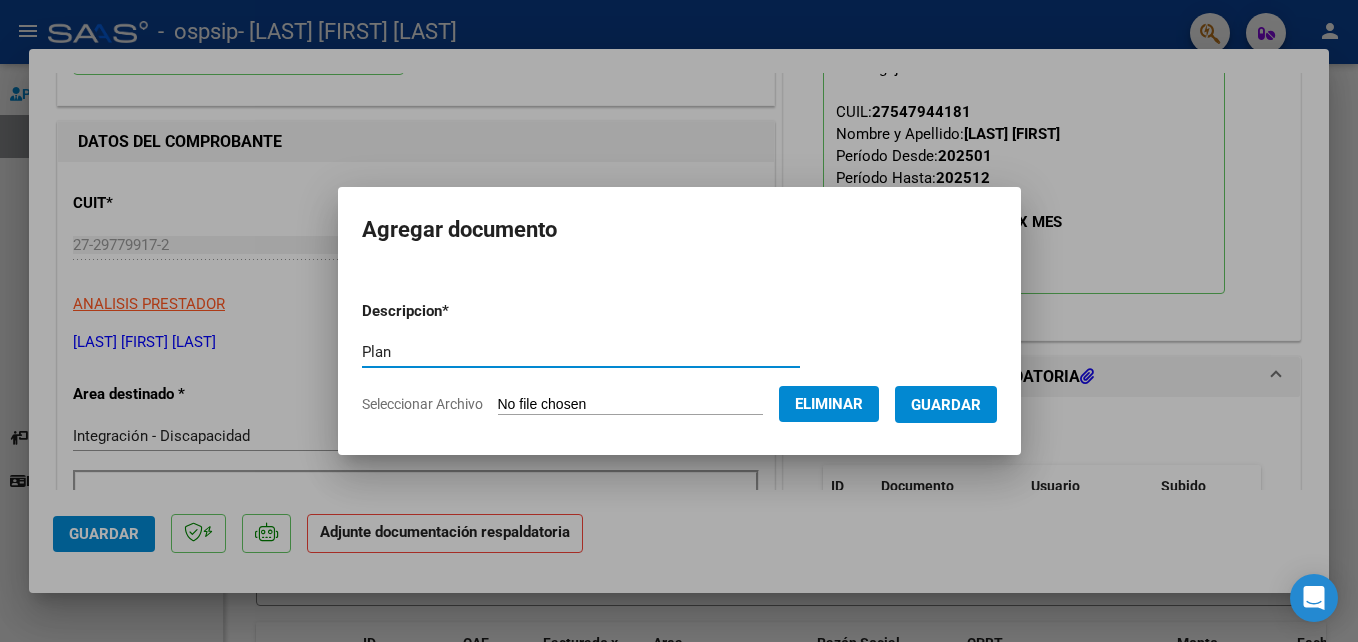 type on "Planilla de asistencia psicología Sepulveda Lautaro mayo 2025" 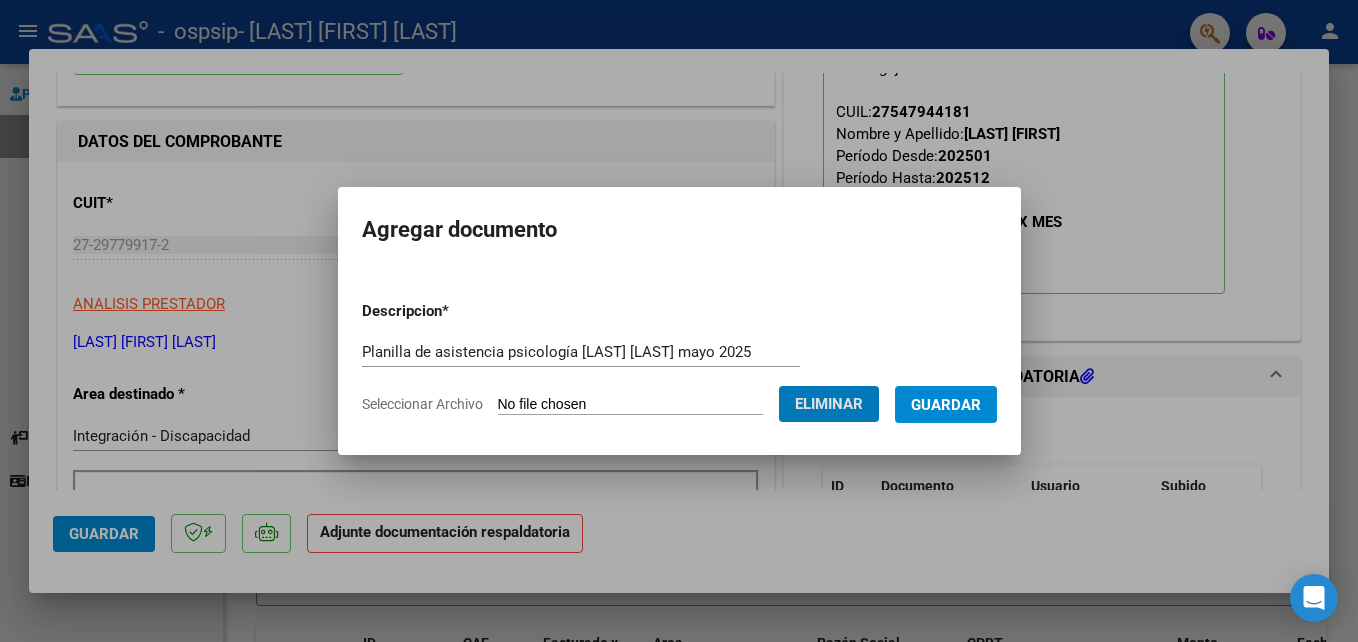 type 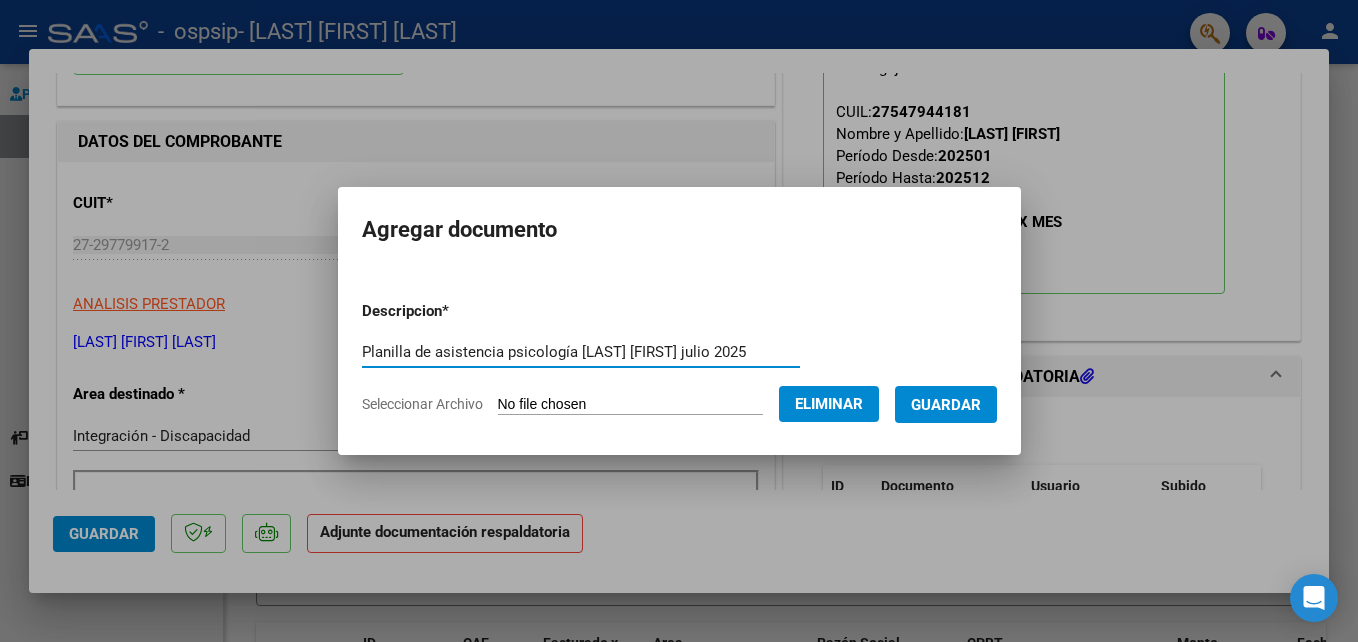 type on "Planilla de asistencia psicología Lopez Delfina julio 2025" 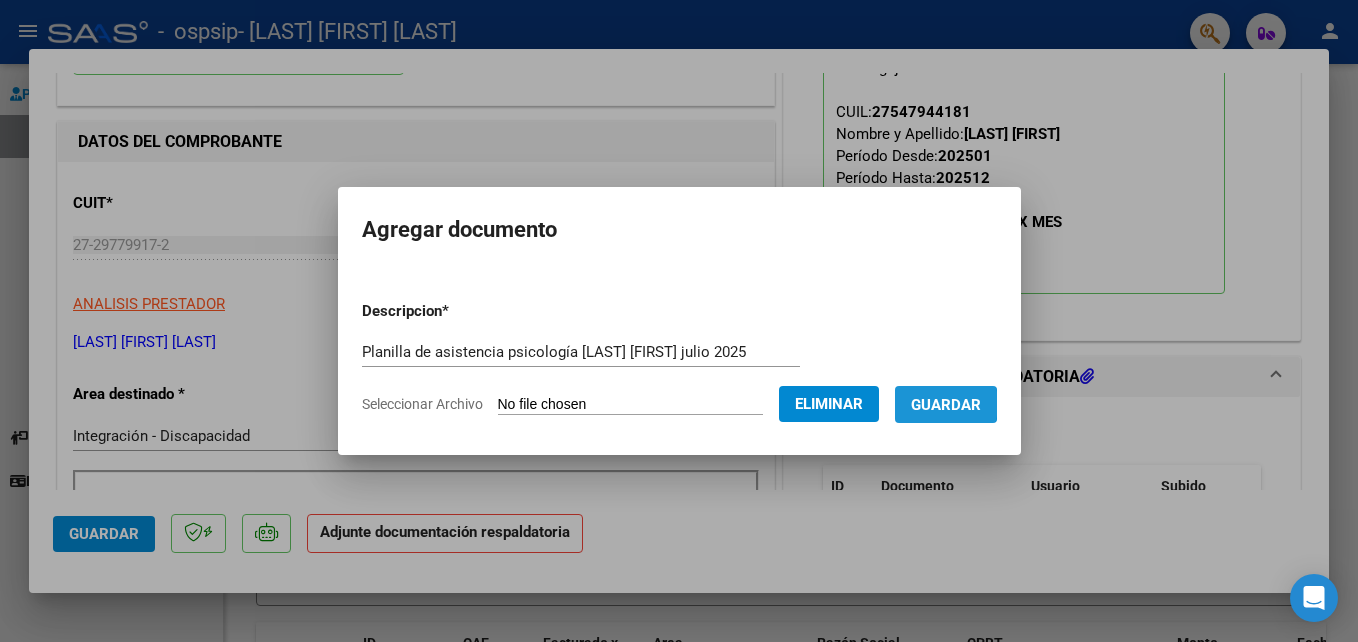 click on "Guardar" at bounding box center (946, 405) 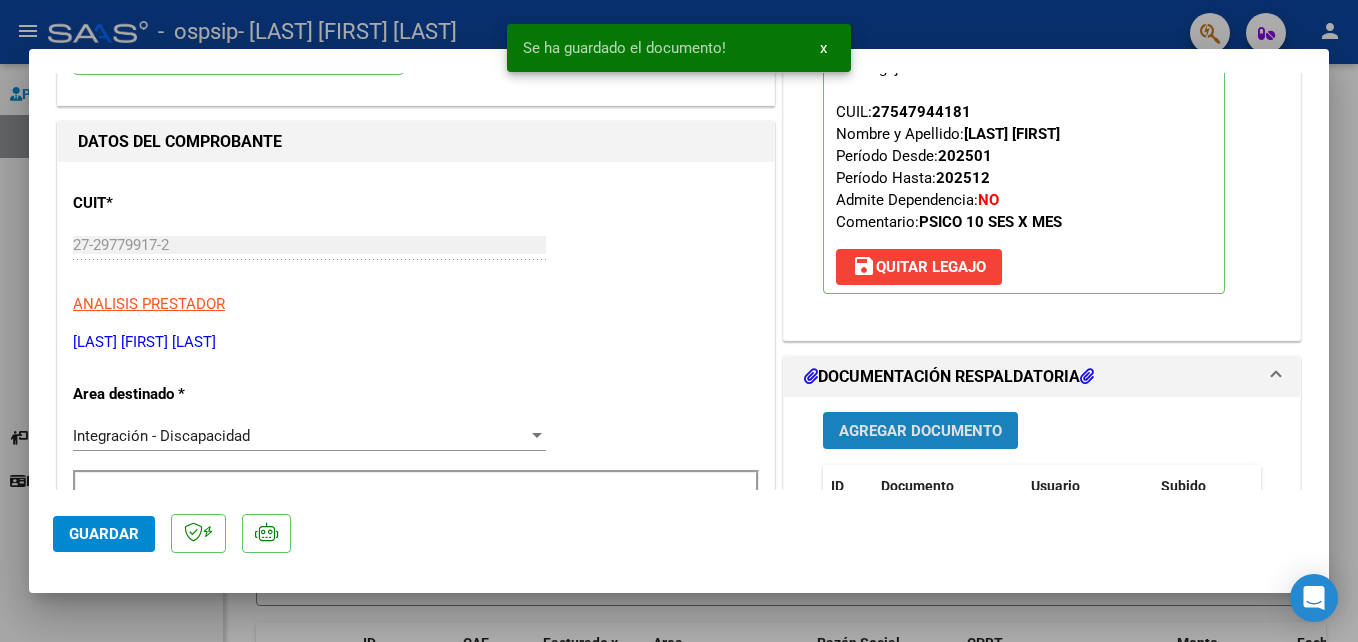 click on "Agregar Documento" at bounding box center (920, 431) 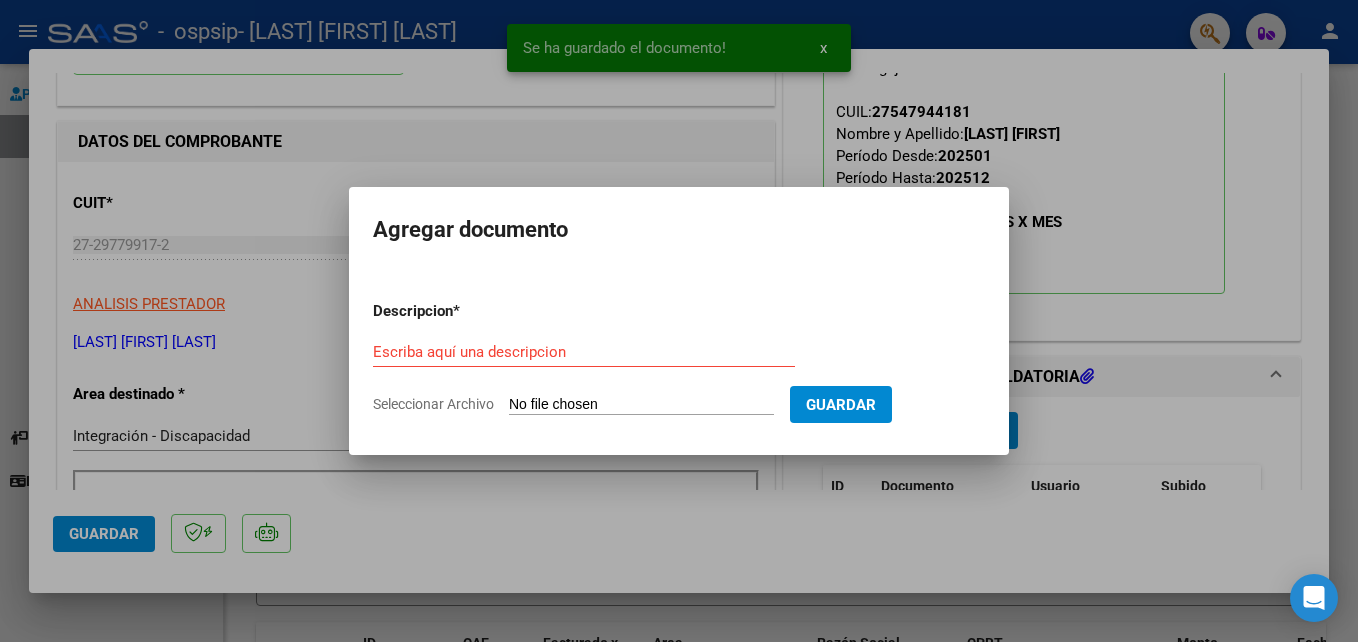 click on "Seleccionar Archivo" 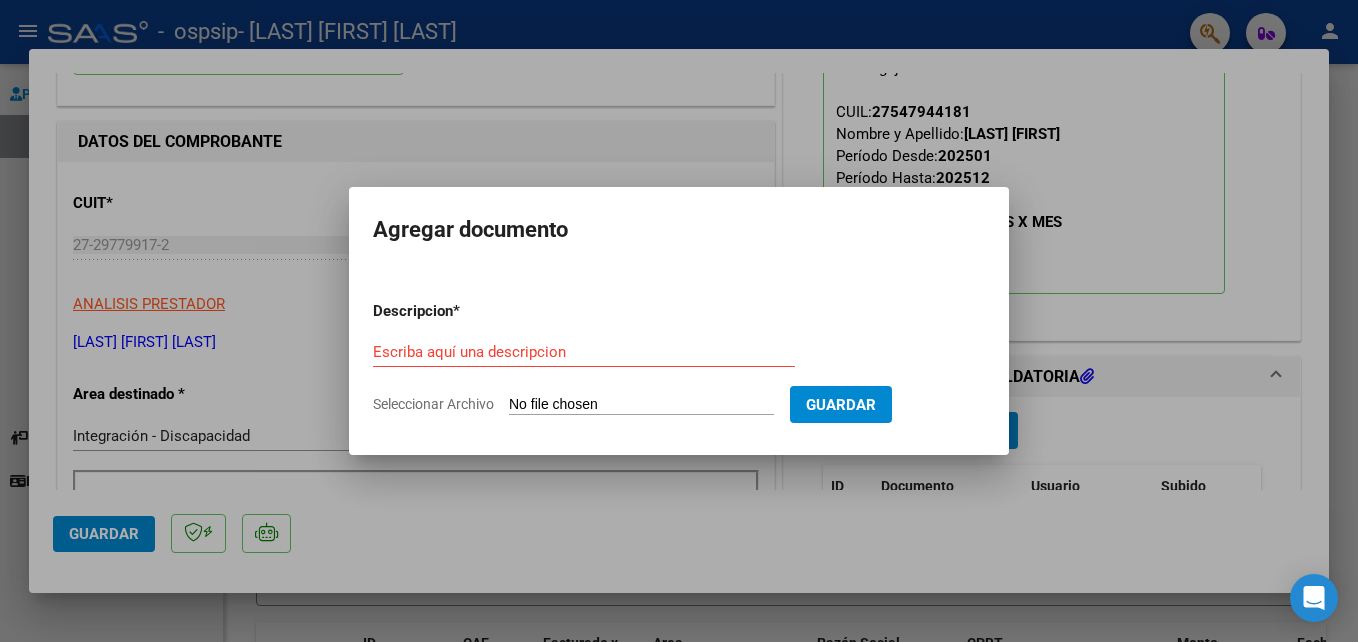 type on "C:\fakepath\LOPEZ DELFINA PSICO AUTORIZACION 2025 SEGUN RESOLUCION 360 22 _firmado.pdf" 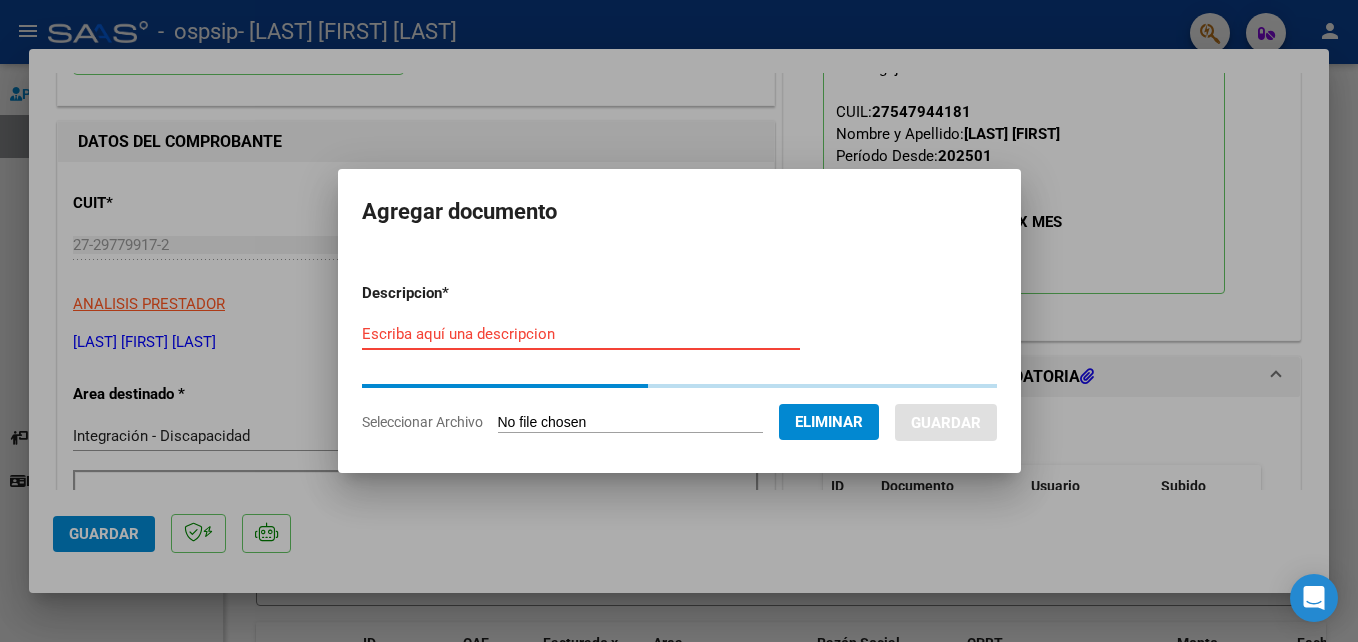 click on "Descripcion  *   Escriba aquí una descripcion  Seleccionar Archivo Eliminar Guardar" at bounding box center [679, 358] 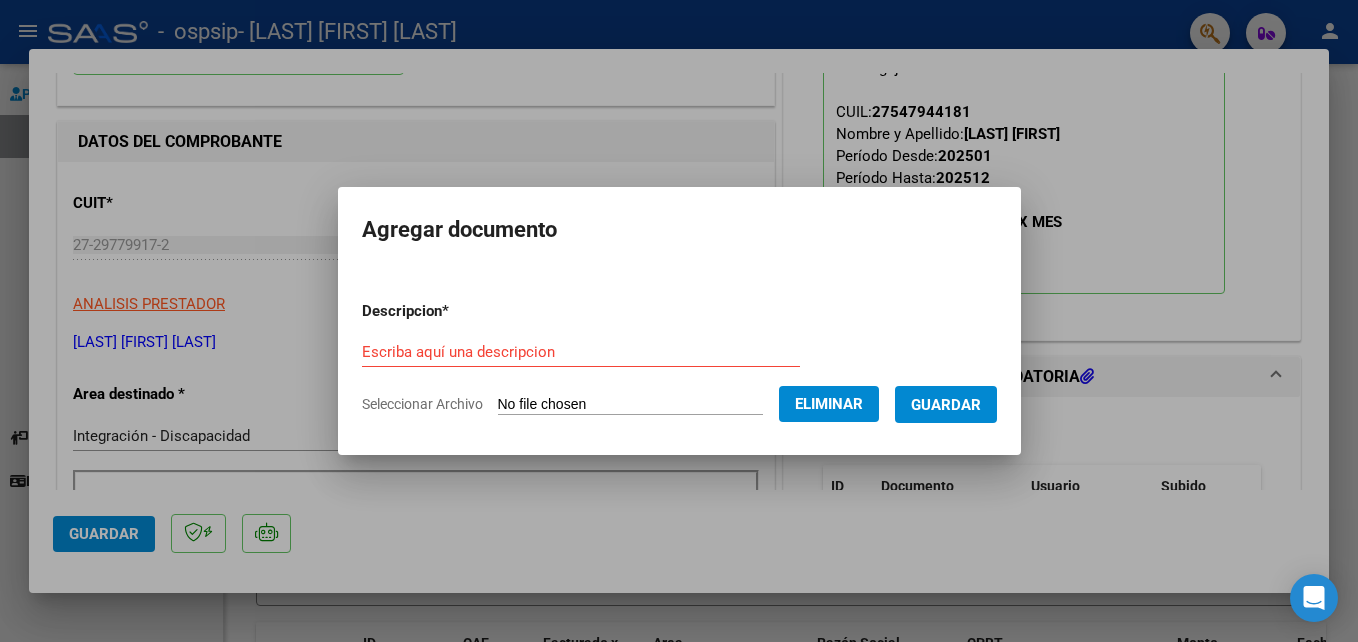 click on "Descripcion  *   Escriba aquí una descripcion  Seleccionar Archivo Eliminar Guardar" at bounding box center [679, 358] 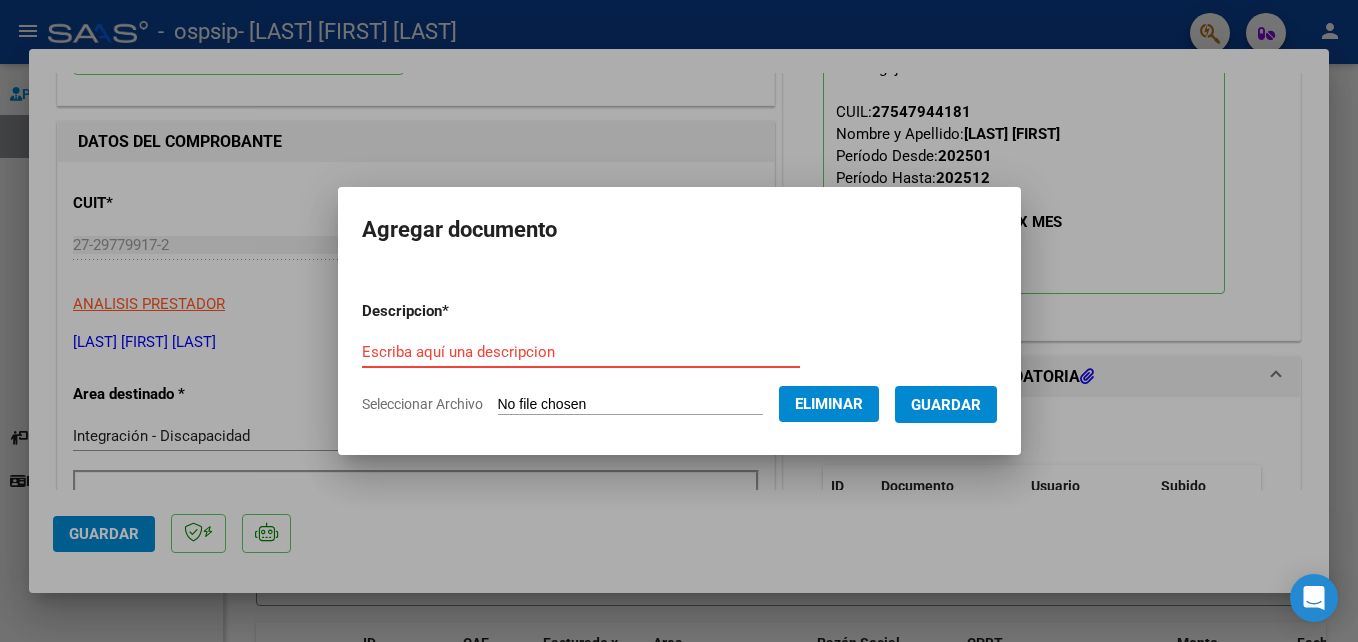 click on "Escriba aquí una descripcion" at bounding box center [581, 352] 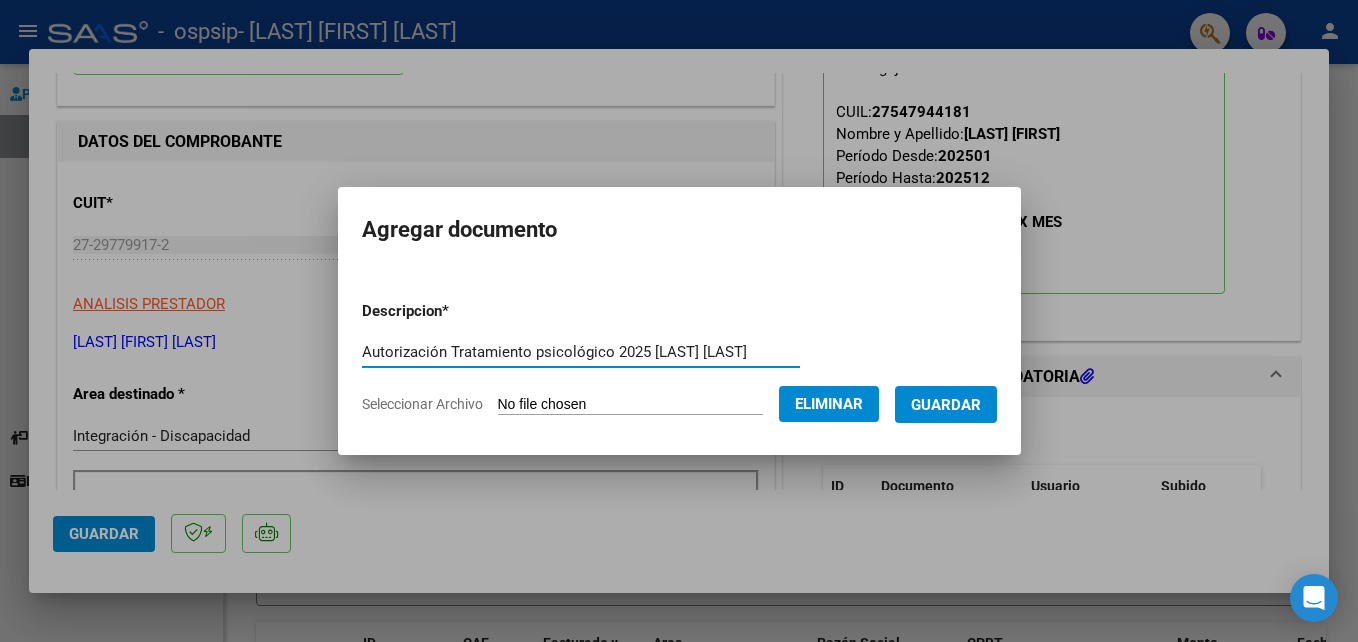 click on "Autorización Tratamiento psicológico 2025 Sepulveda Lautaro" at bounding box center (581, 352) 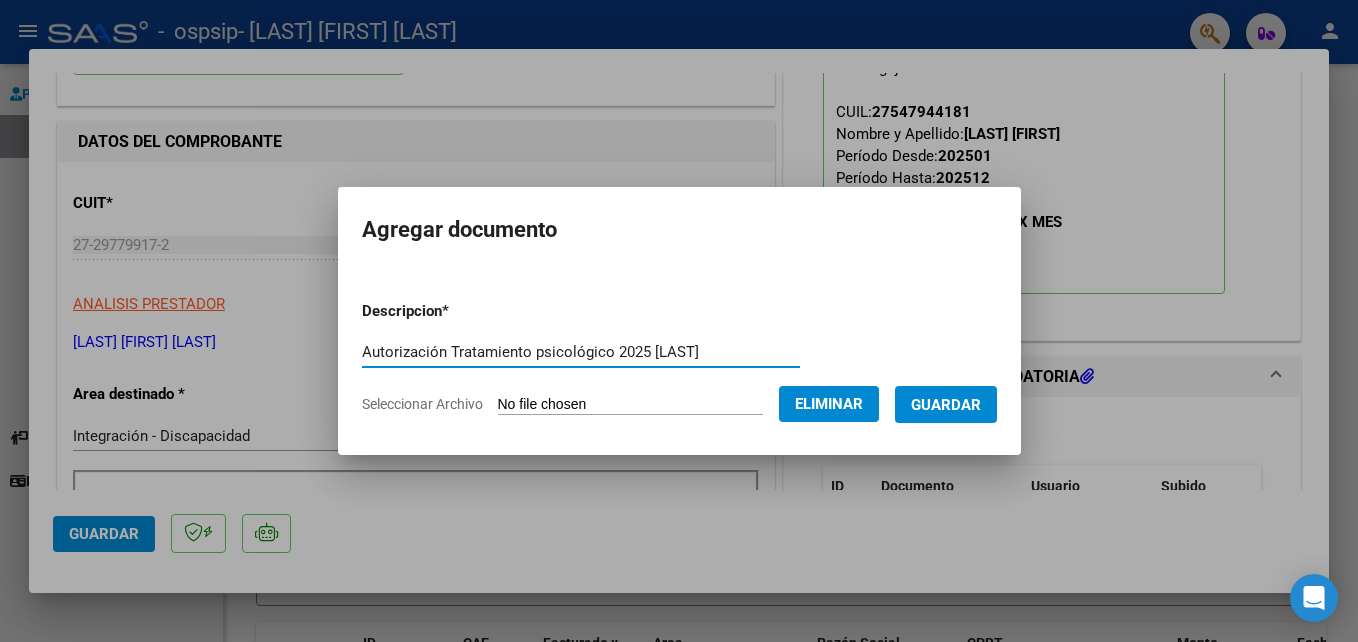 type on "Autorización Tratamiento psicológico 2025 Lopez Delfina" 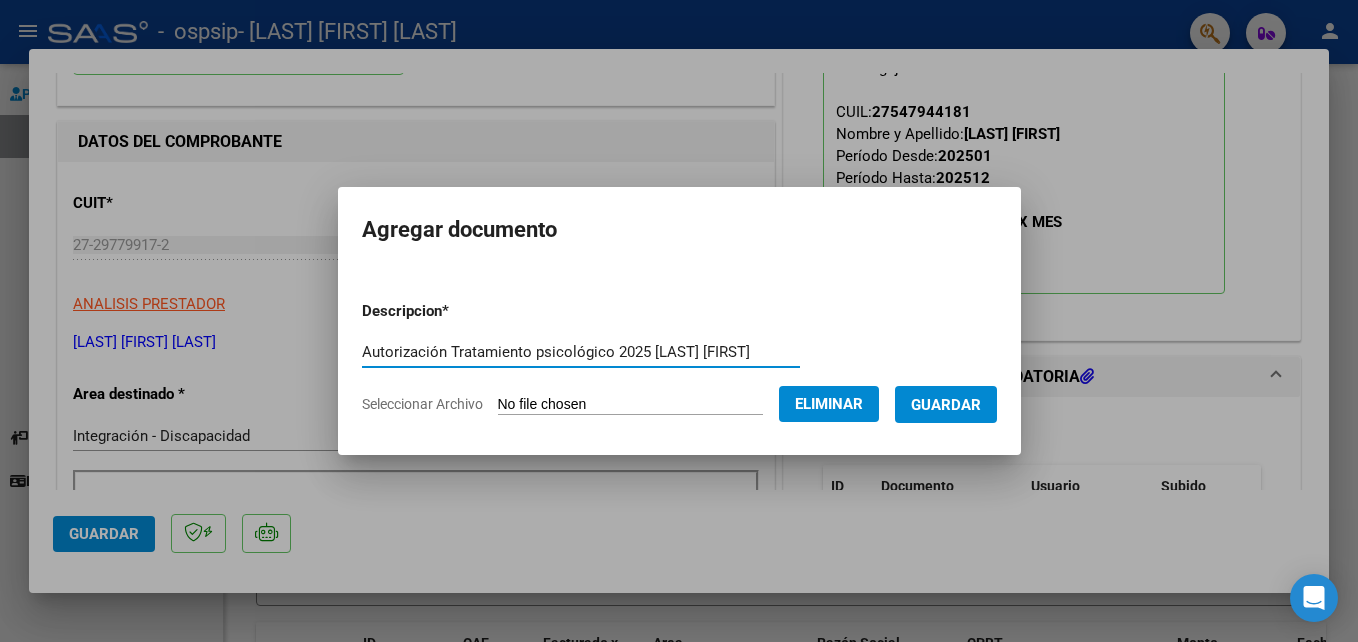 type 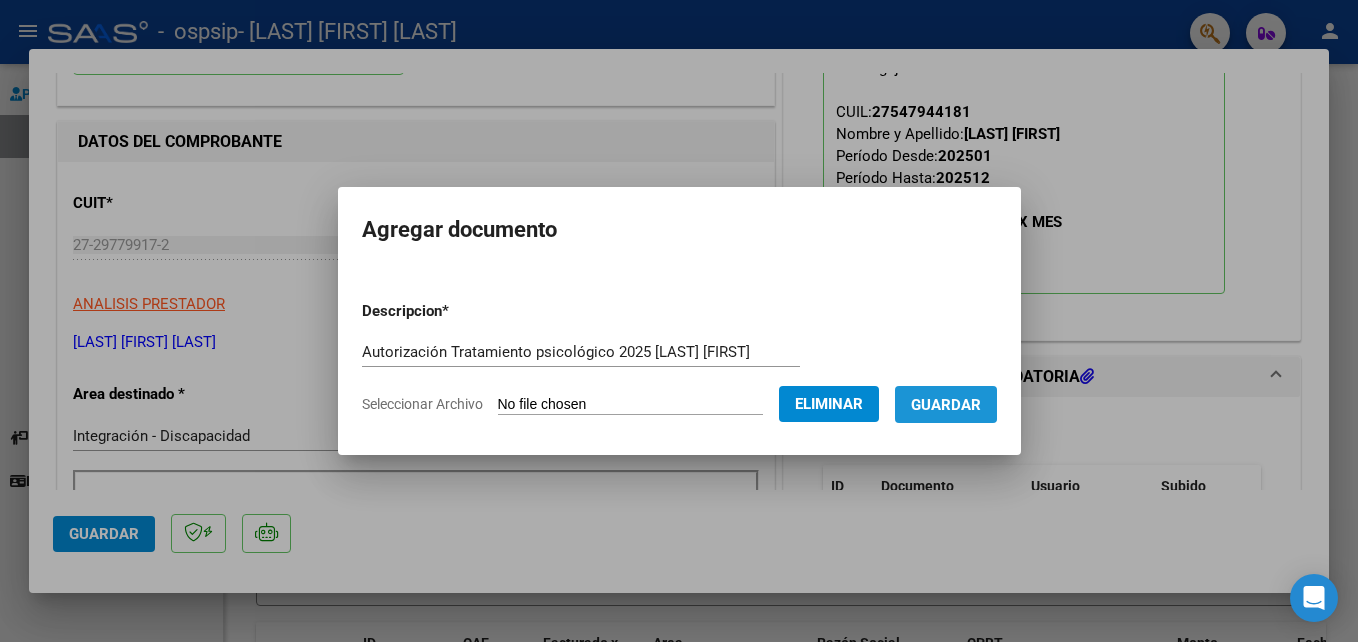 click on "Guardar" at bounding box center [946, 405] 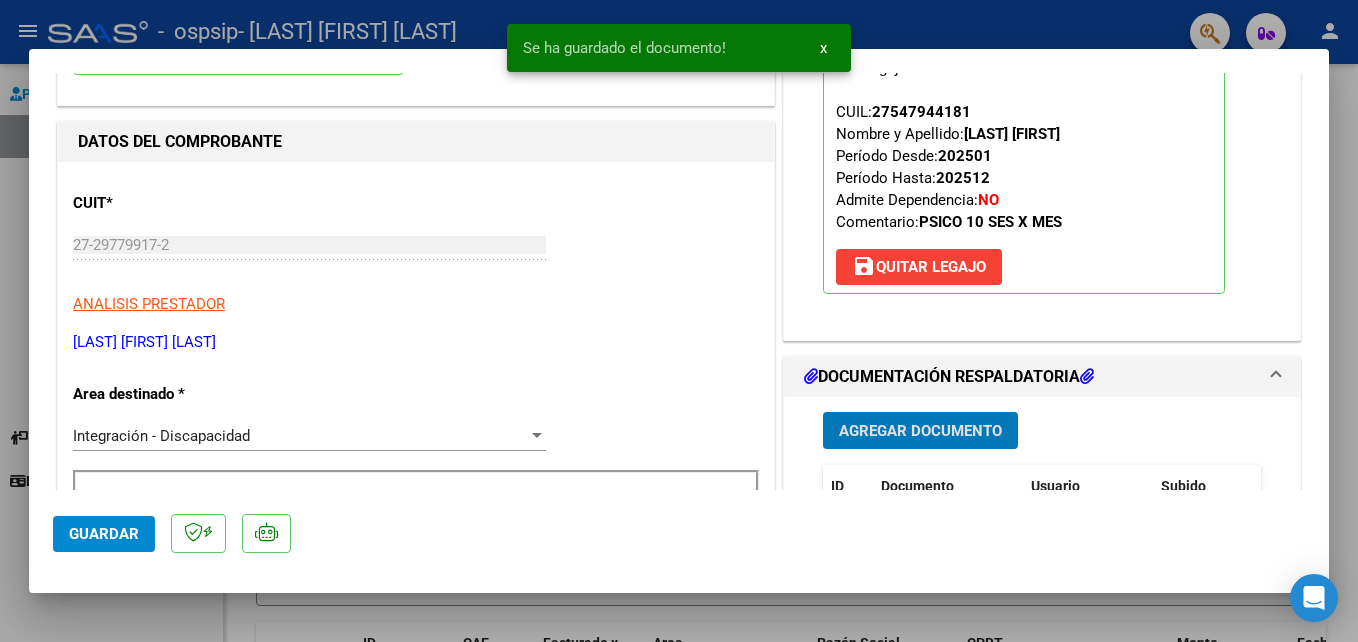 click on "Agregar Documento" at bounding box center [920, 431] 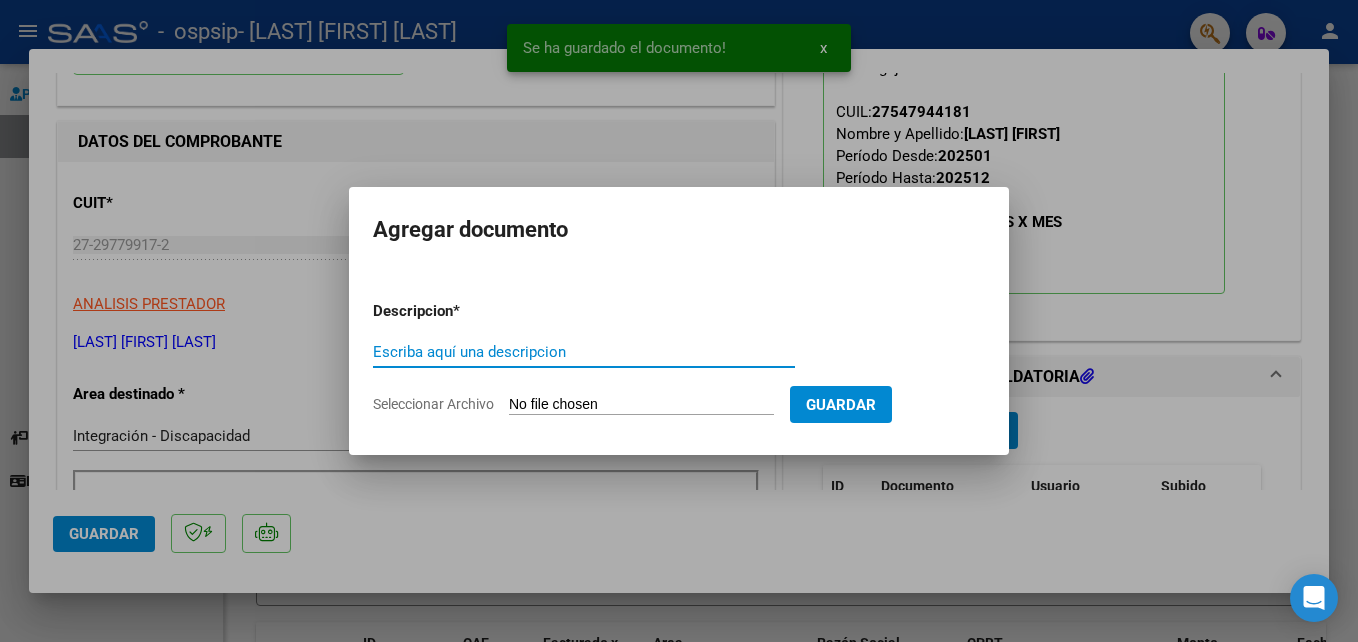 click on "Seleccionar Archivo" 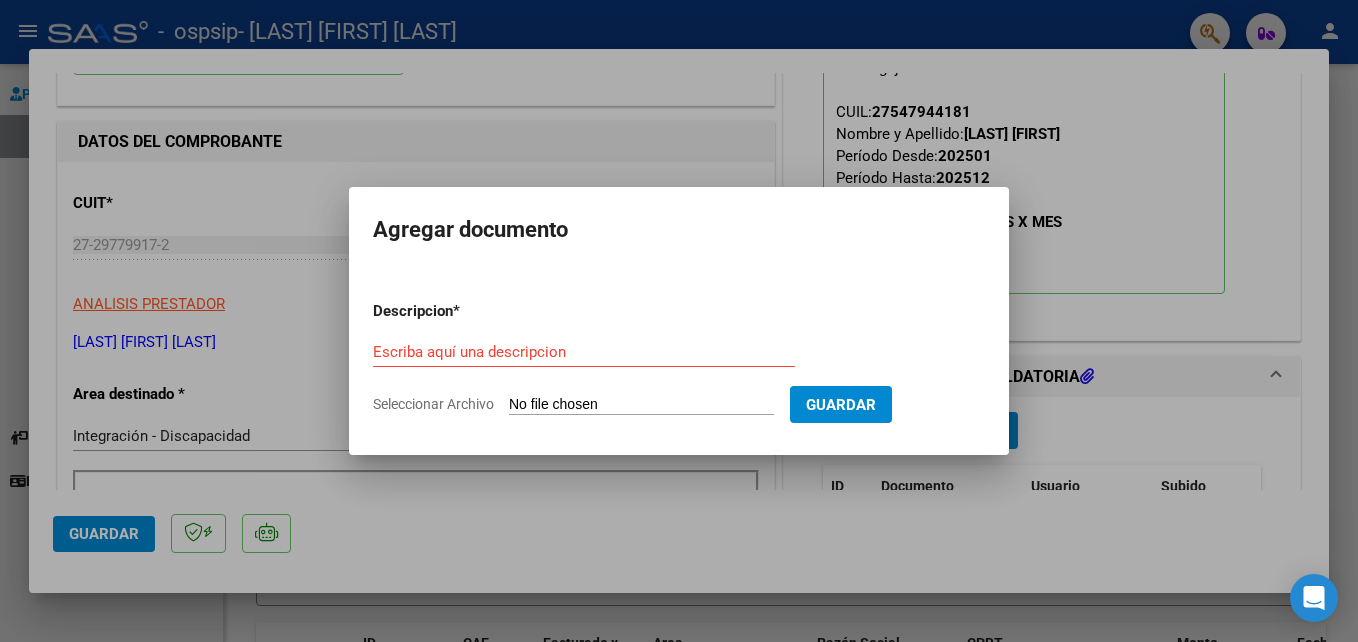 type on "C:\fakepath\CUD Lopez Delfina.pdf" 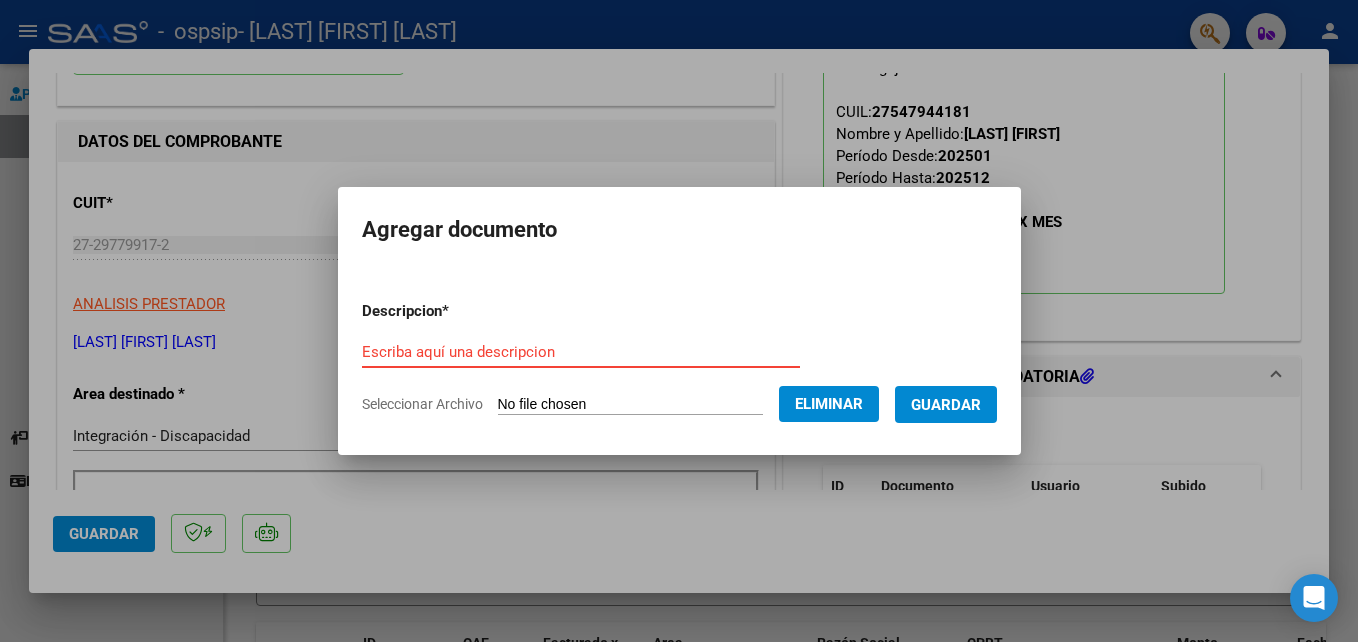 click on "Escriba aquí una descripcion" at bounding box center [581, 352] 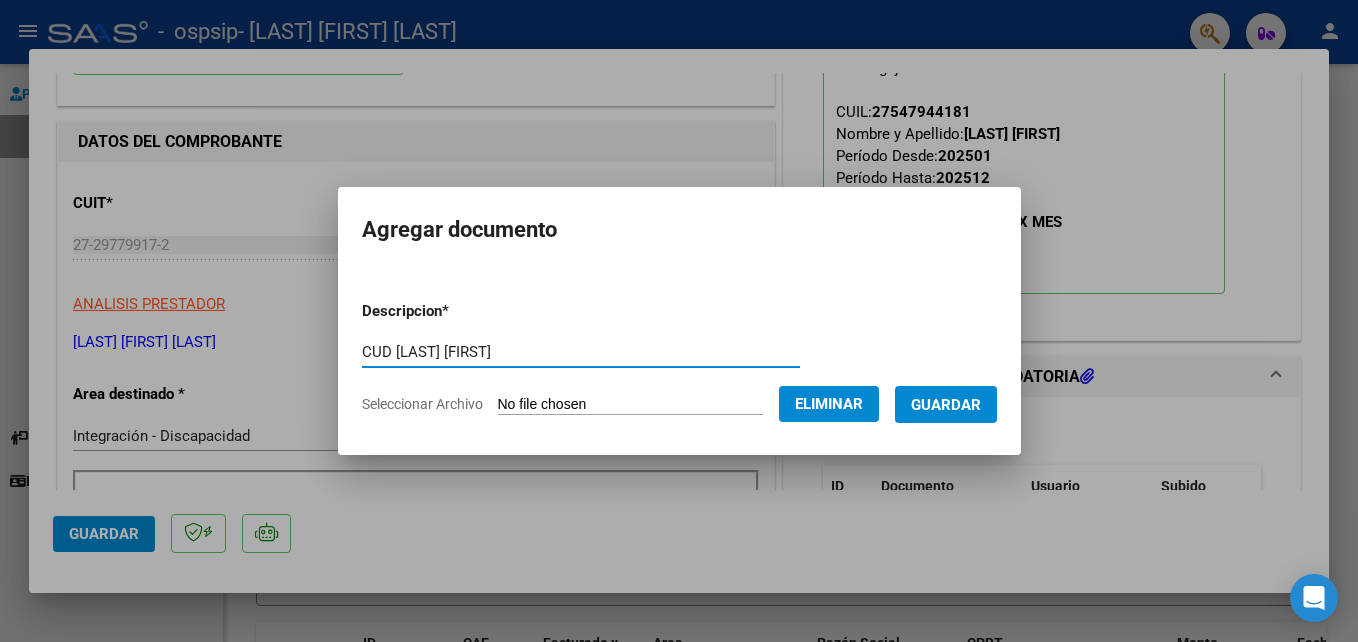 type on "CUD Lopez Delfina" 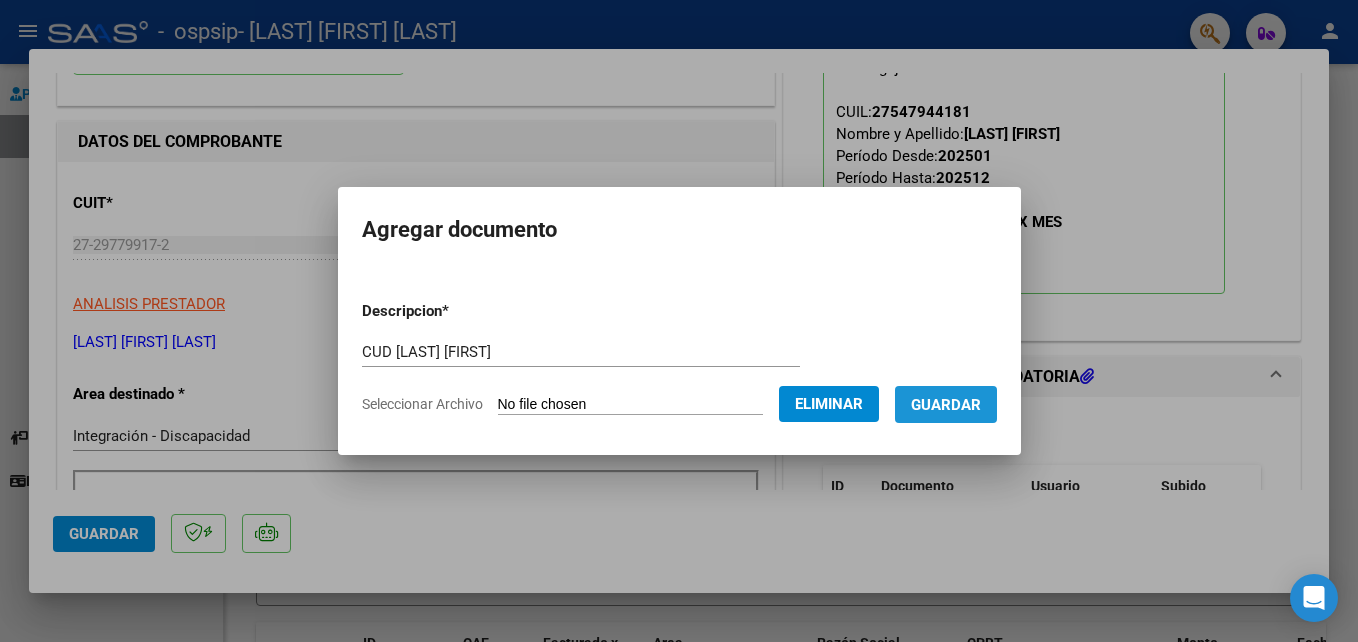 click on "Guardar" at bounding box center [946, 405] 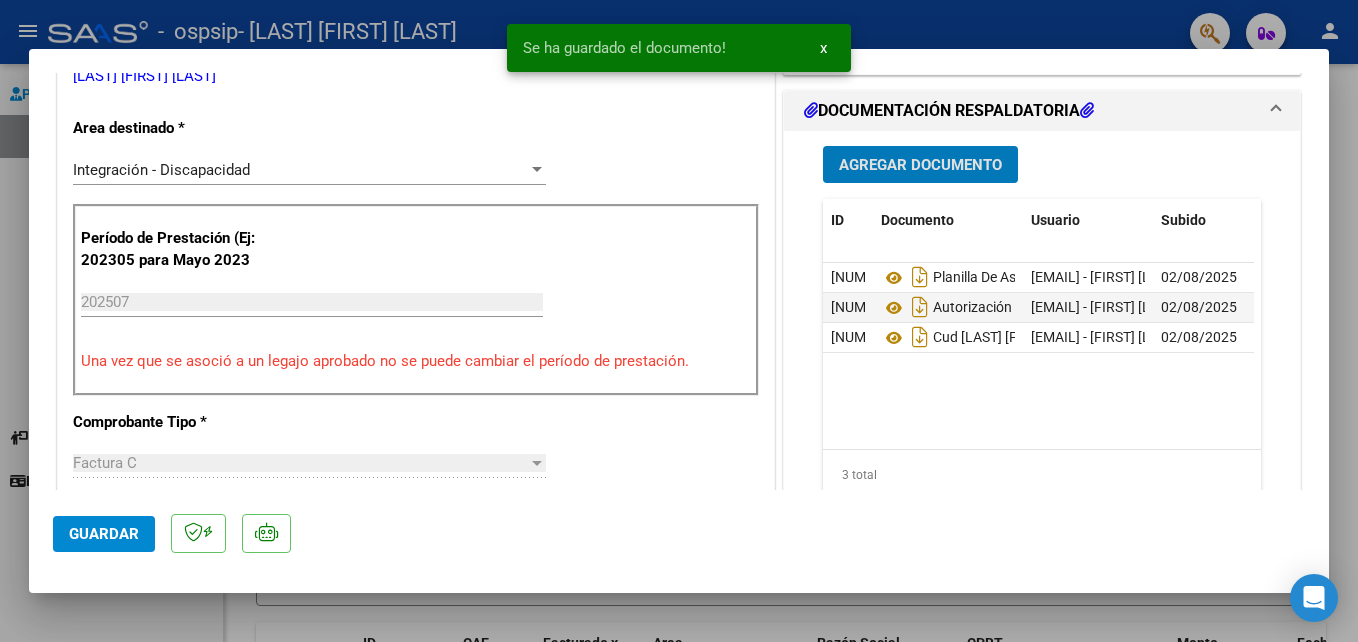 scroll, scrollTop: 500, scrollLeft: 0, axis: vertical 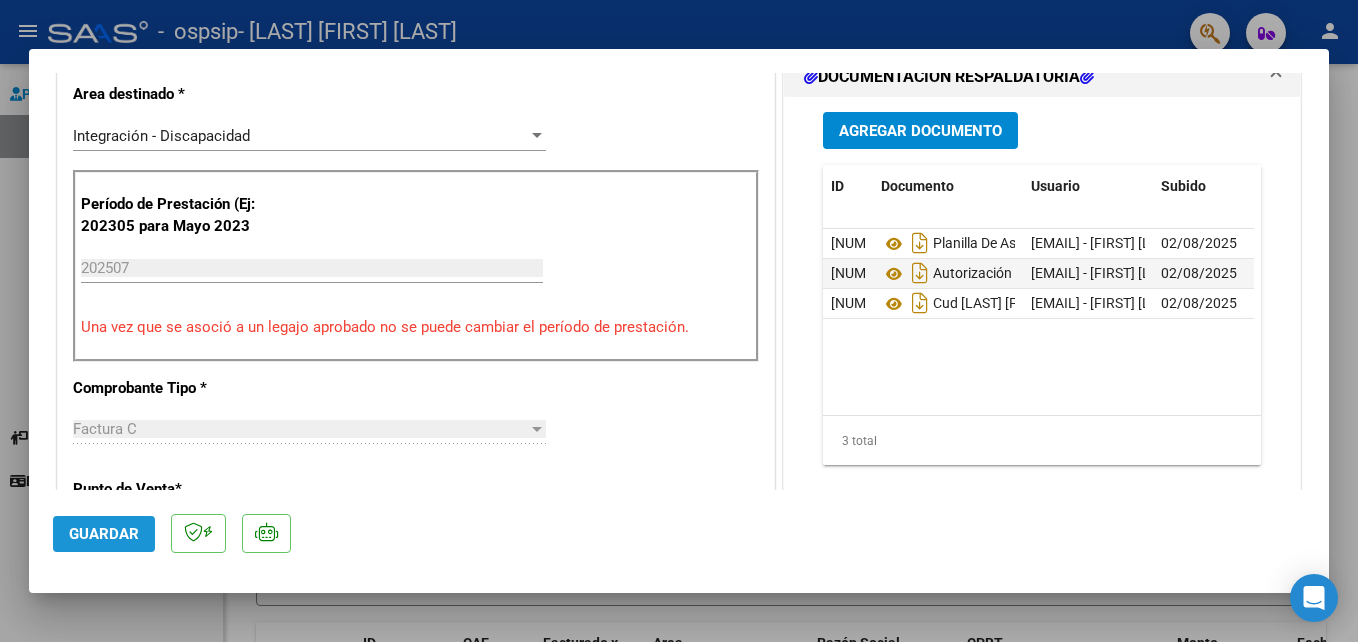 click on "Guardar" 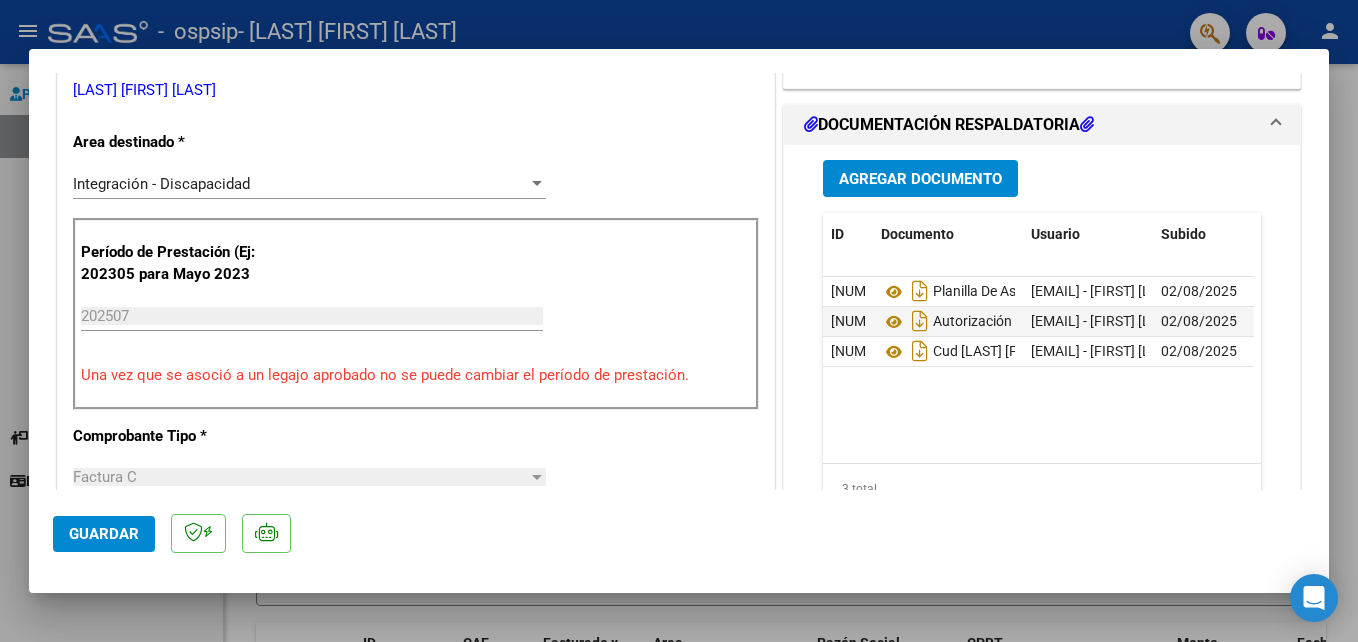 scroll, scrollTop: 773, scrollLeft: 0, axis: vertical 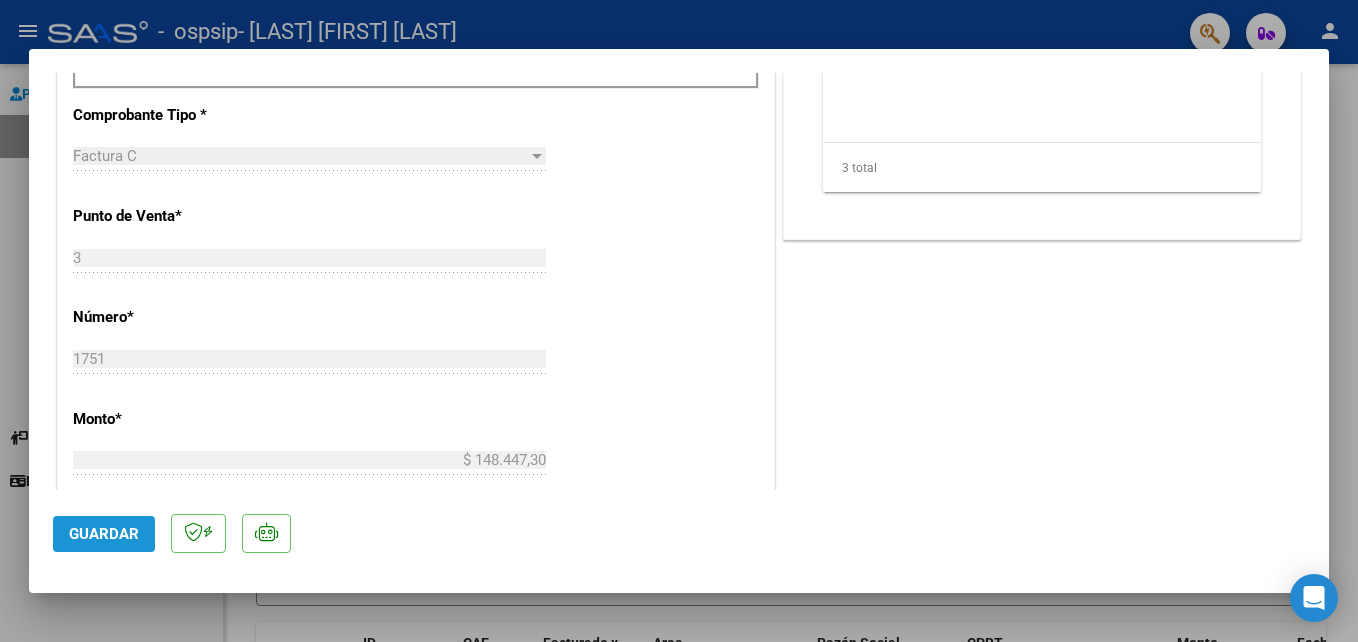 click on "Guardar" 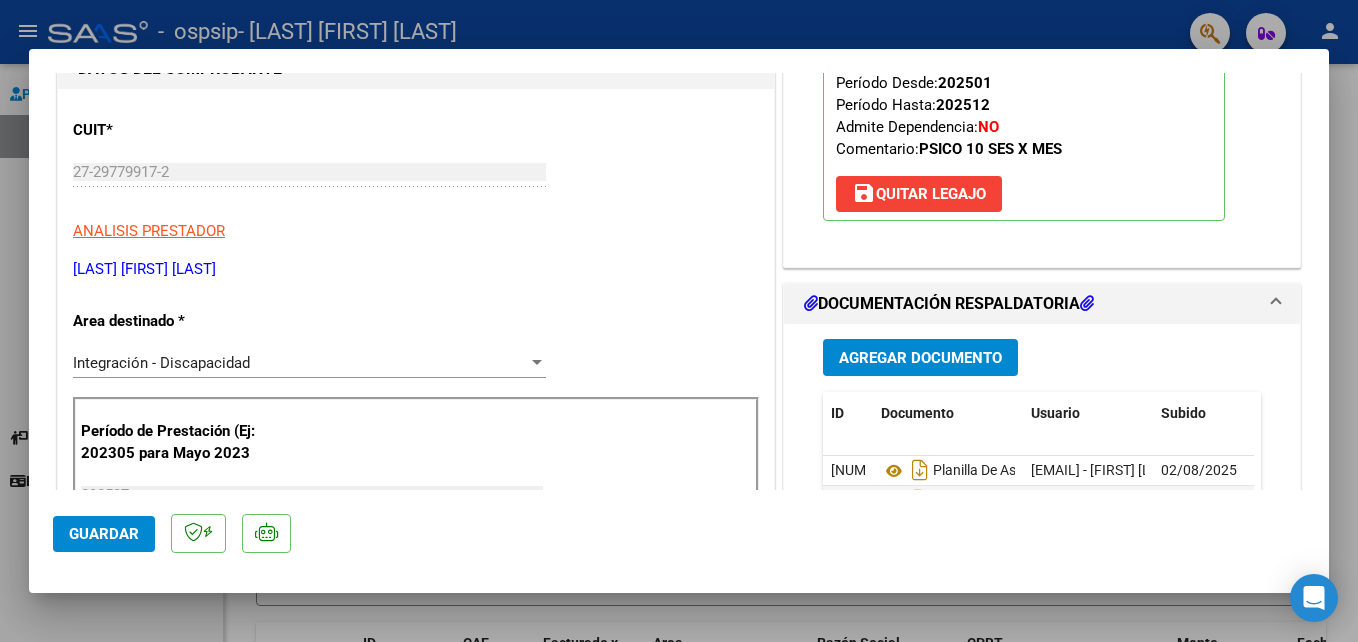 scroll, scrollTop: 0, scrollLeft: 0, axis: both 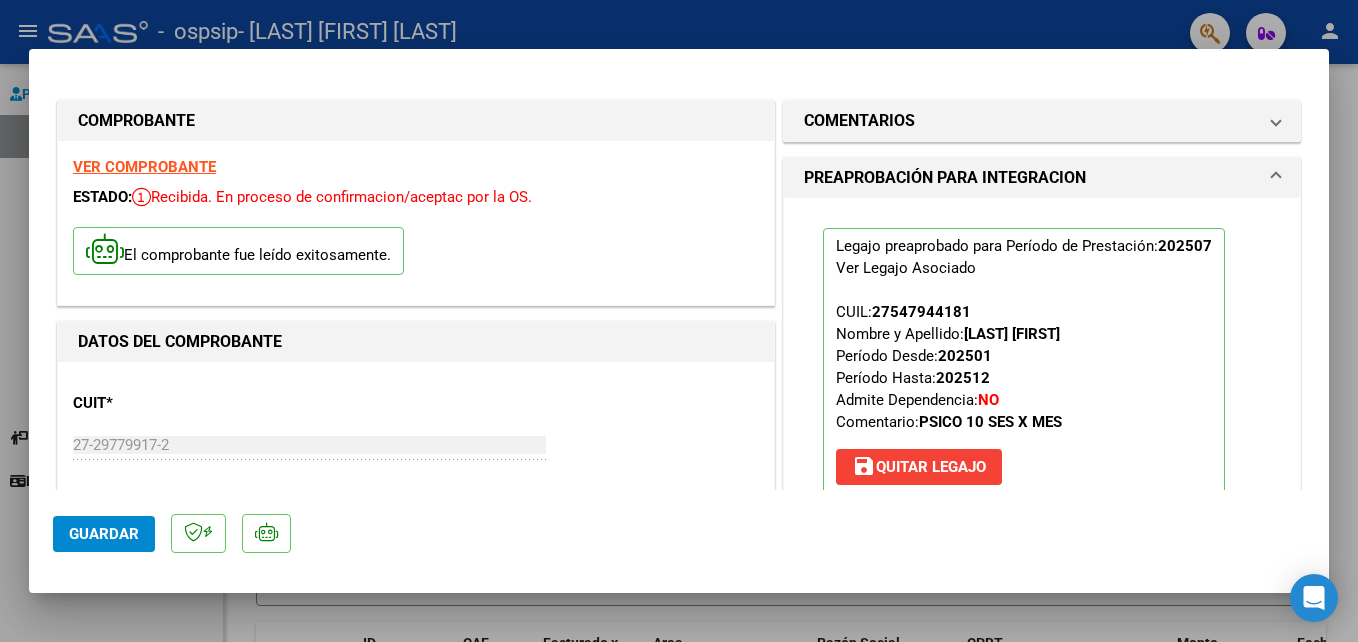 click at bounding box center (679, 321) 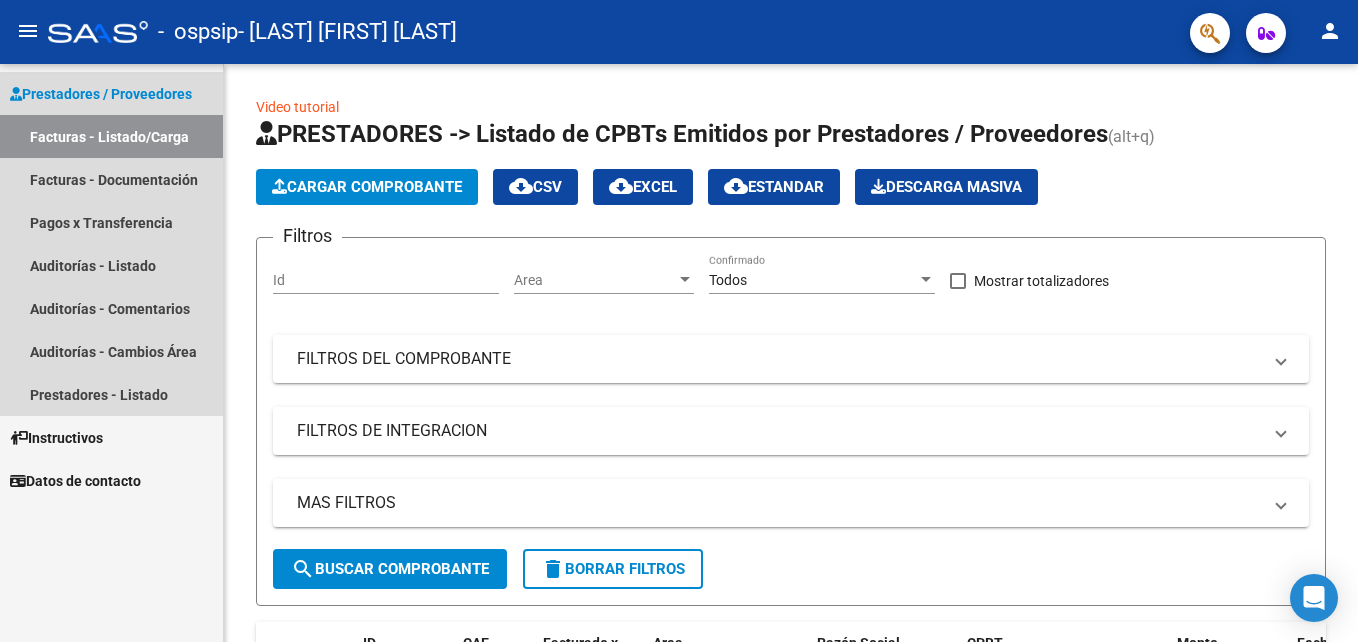 click on "Facturas - Listado/Carga" at bounding box center [111, 136] 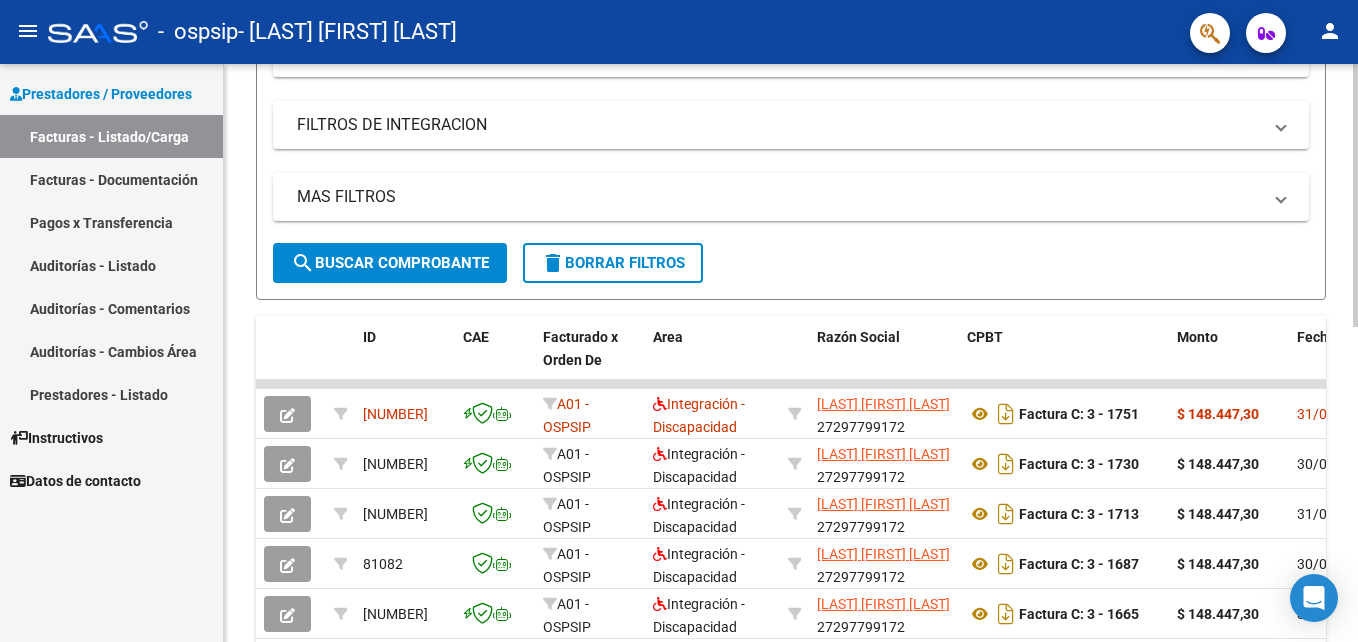 scroll, scrollTop: 300, scrollLeft: 0, axis: vertical 